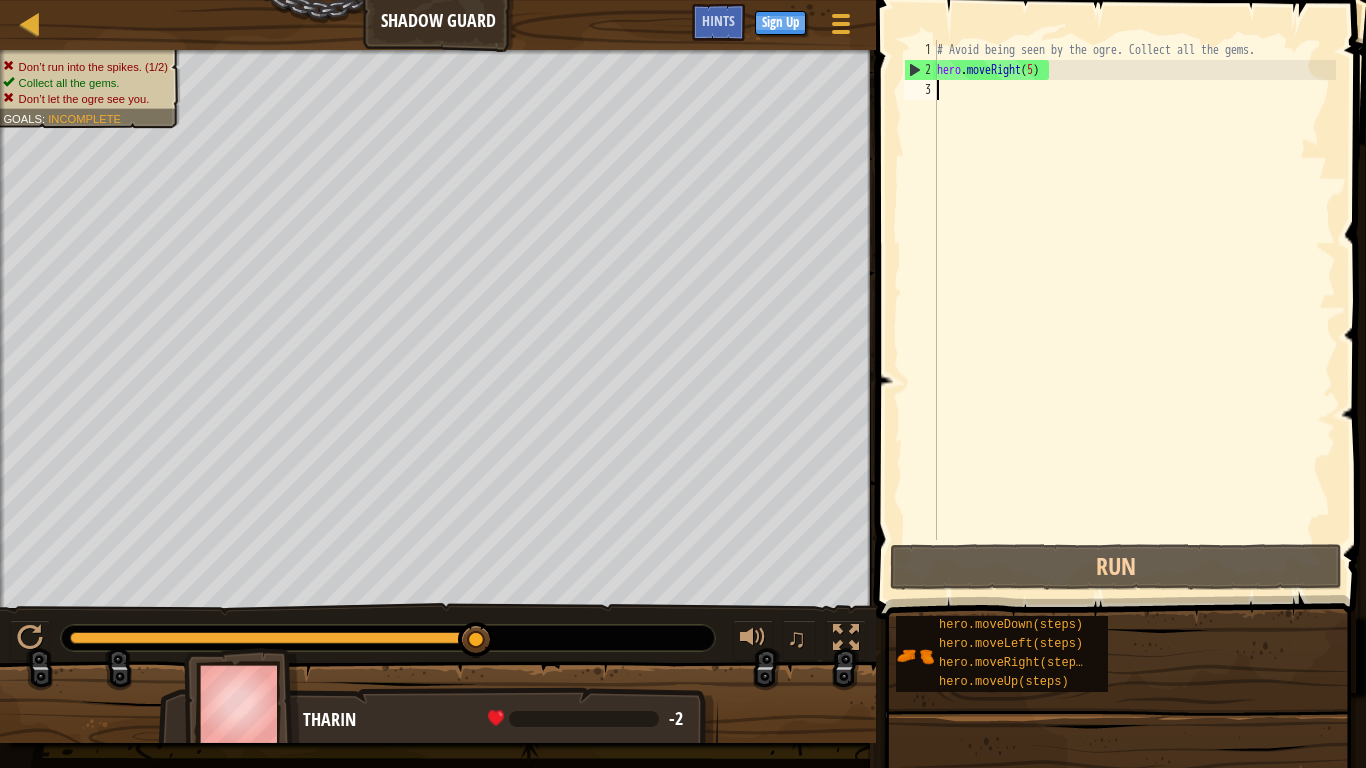 scroll, scrollTop: 0, scrollLeft: 0, axis: both 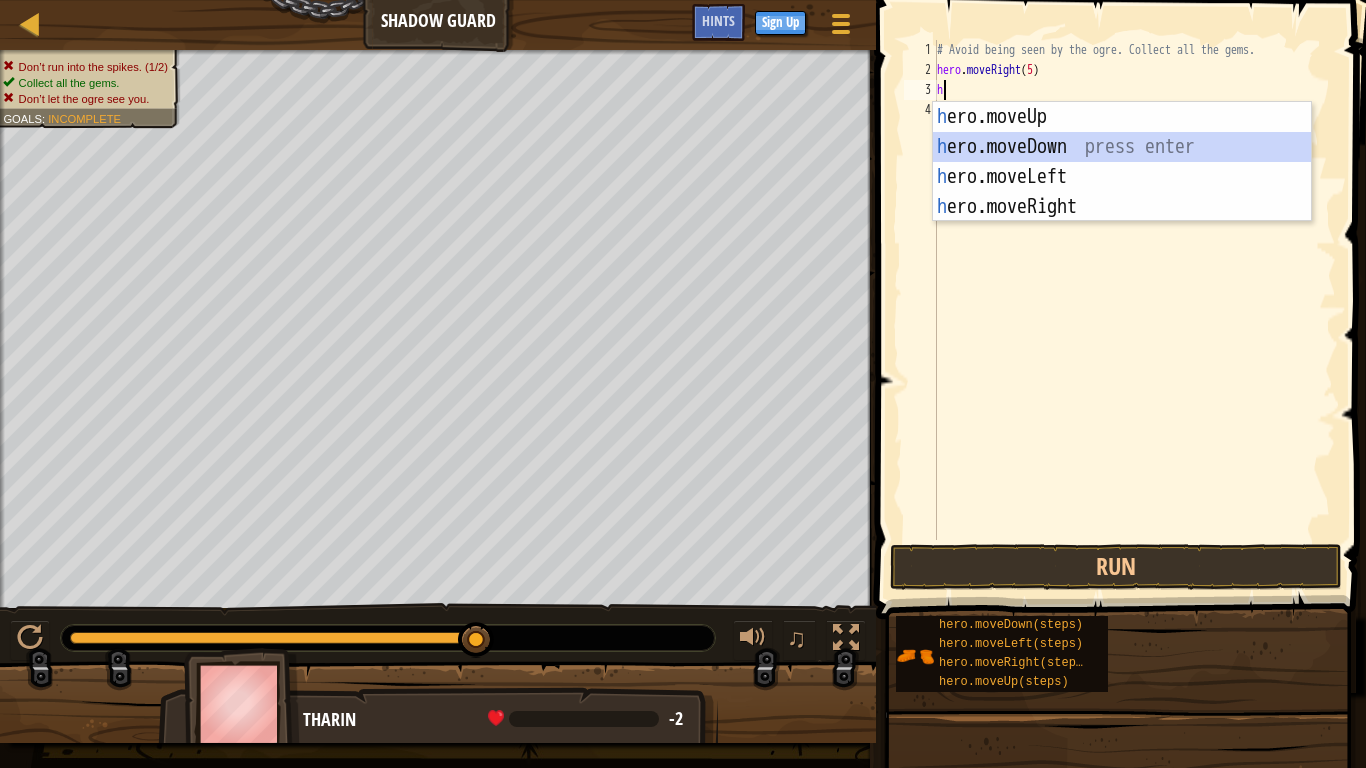 click on "h ero.moveUp press enter h ero.moveDown press enter h ero.moveLeft press enter h ero.moveRight press enter" at bounding box center [1122, 192] 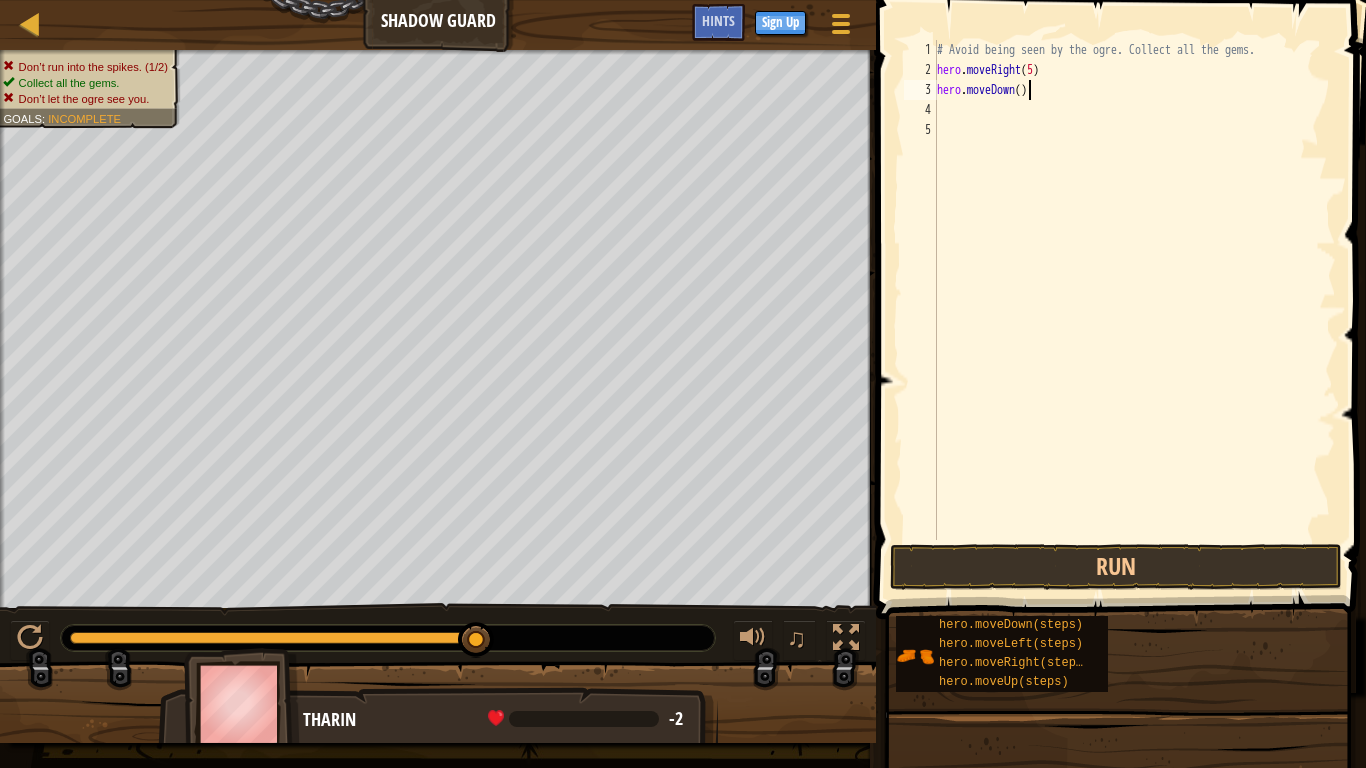 click on "# Avoid being seen by the ogre. Collect all the gems. hero . moveRight ( 5 ) hero . moveDown ( )" at bounding box center (1134, 310) 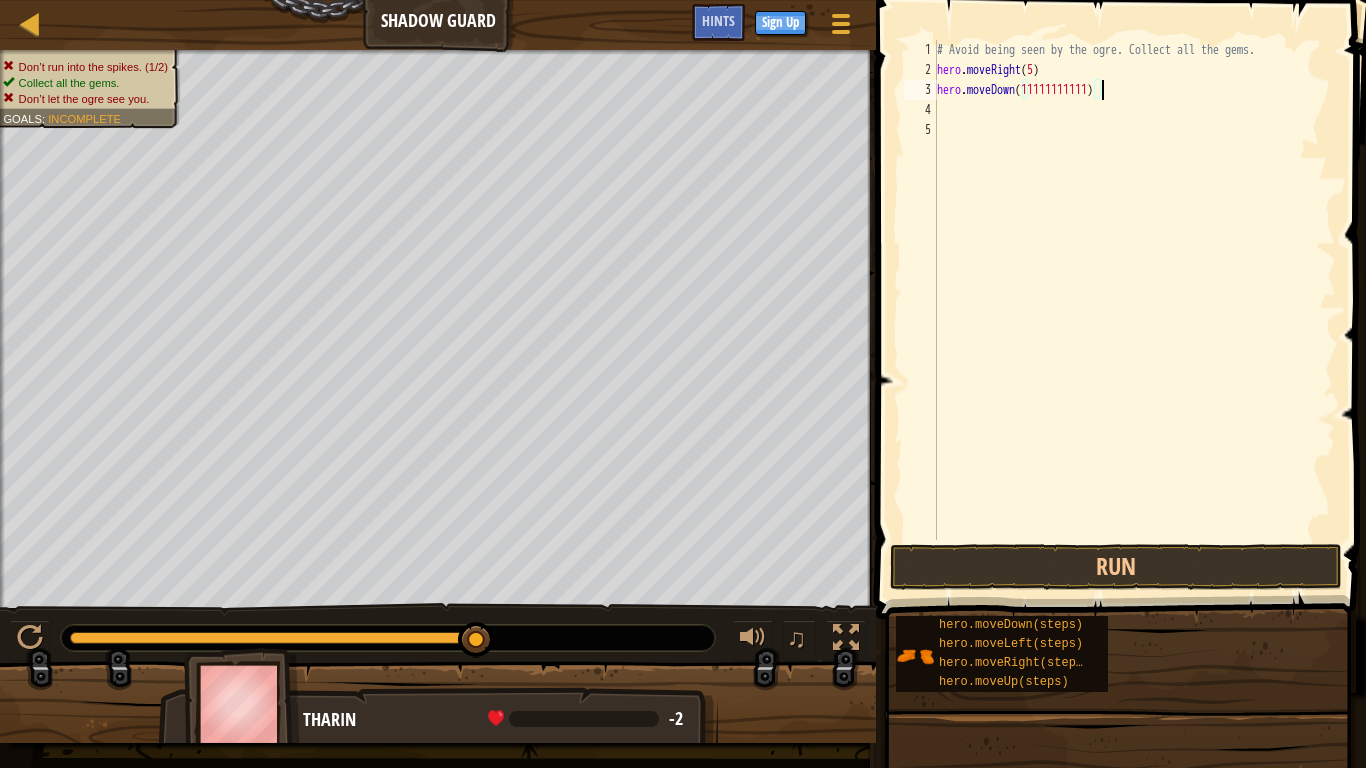 scroll, scrollTop: 9, scrollLeft: 15, axis: both 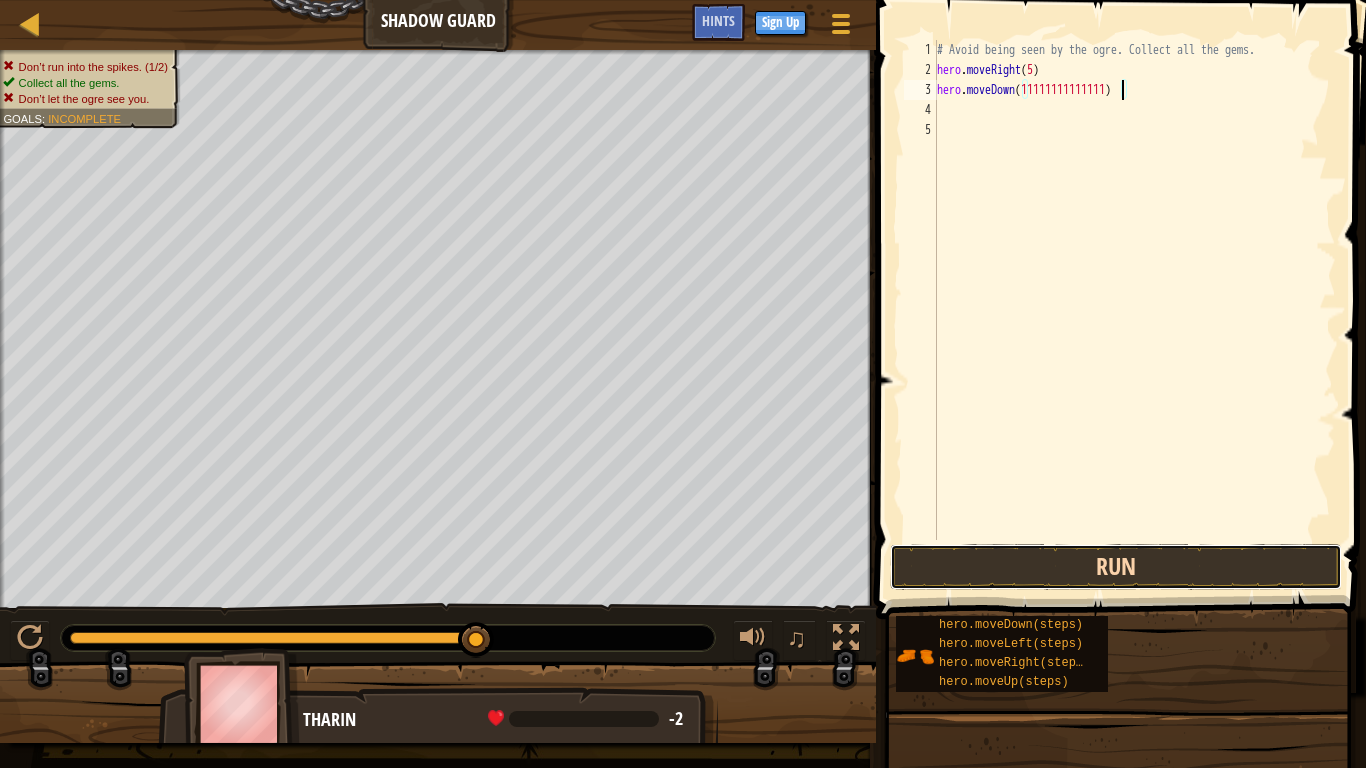 click on "Run" at bounding box center (1116, 567) 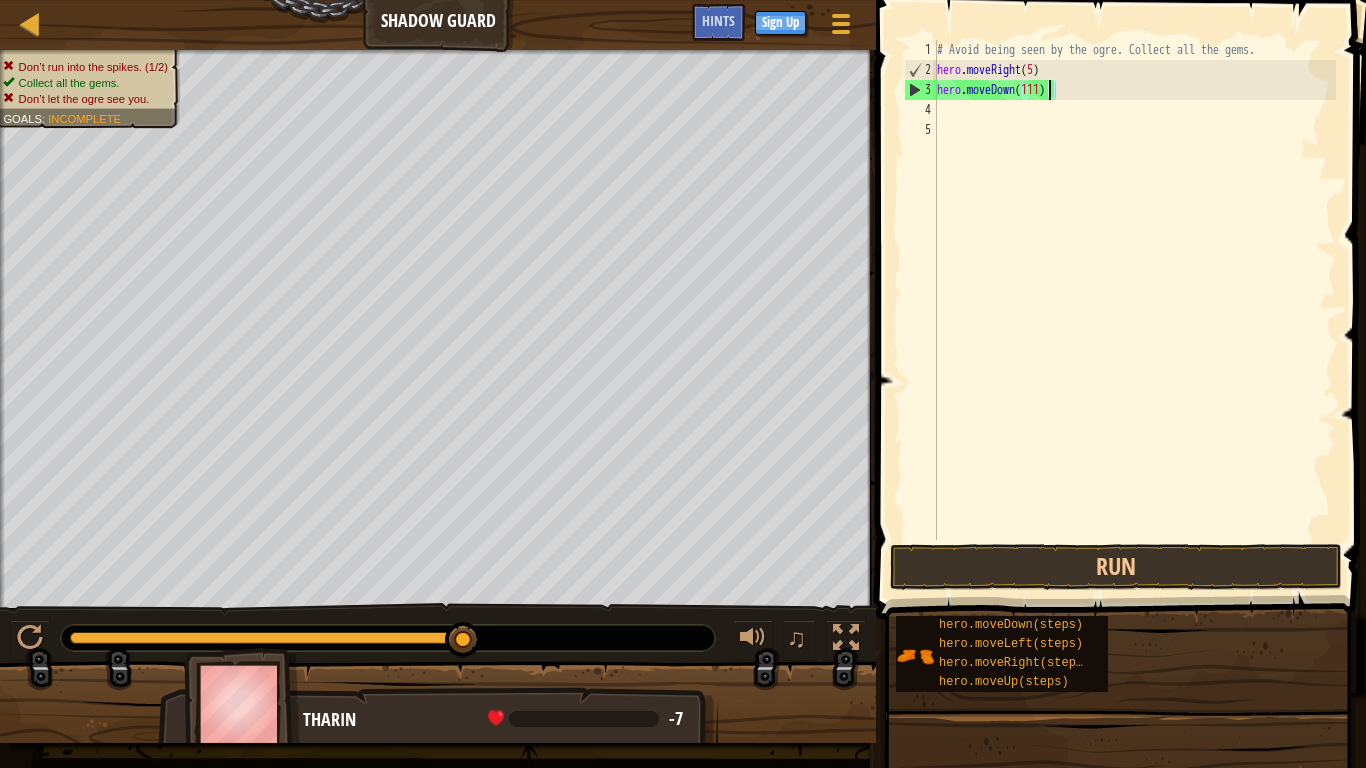 type on "hero.moveDown(11)" 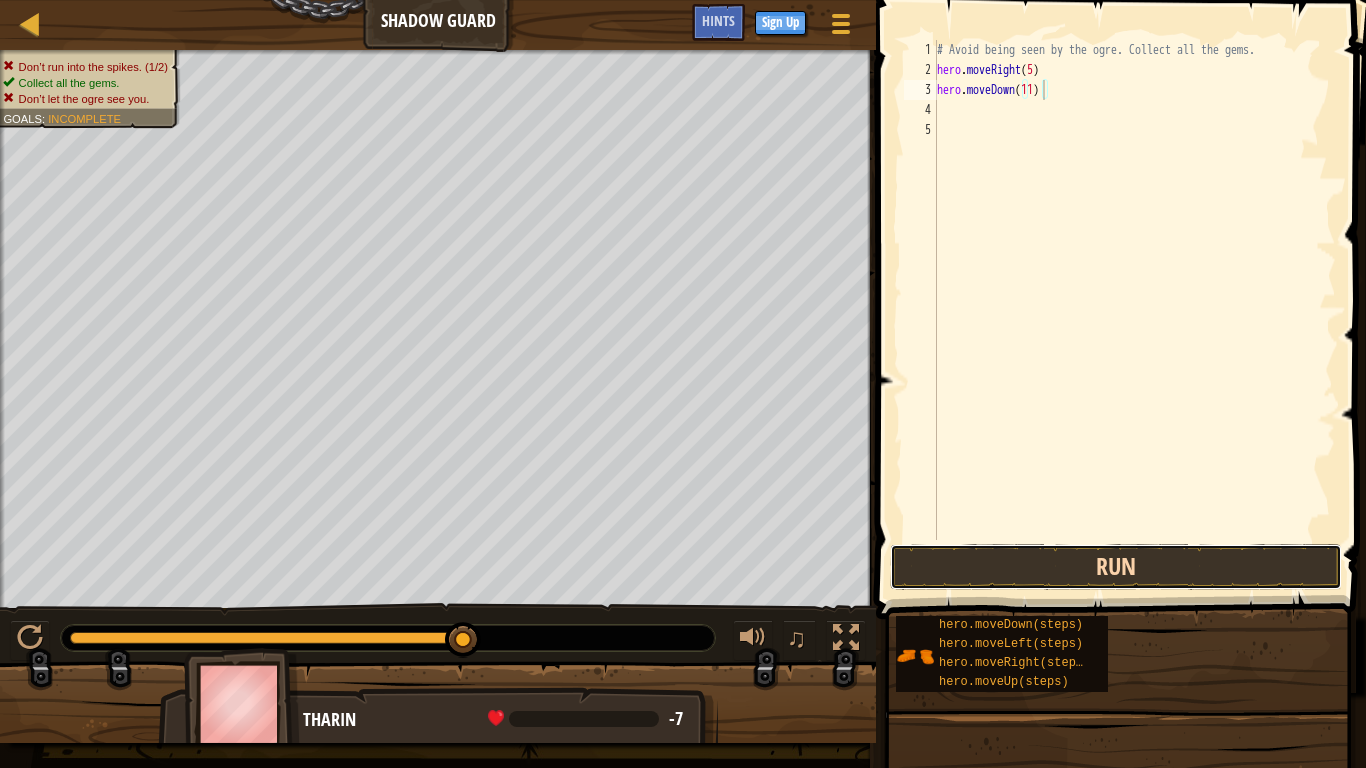 click on "Run" at bounding box center [1116, 567] 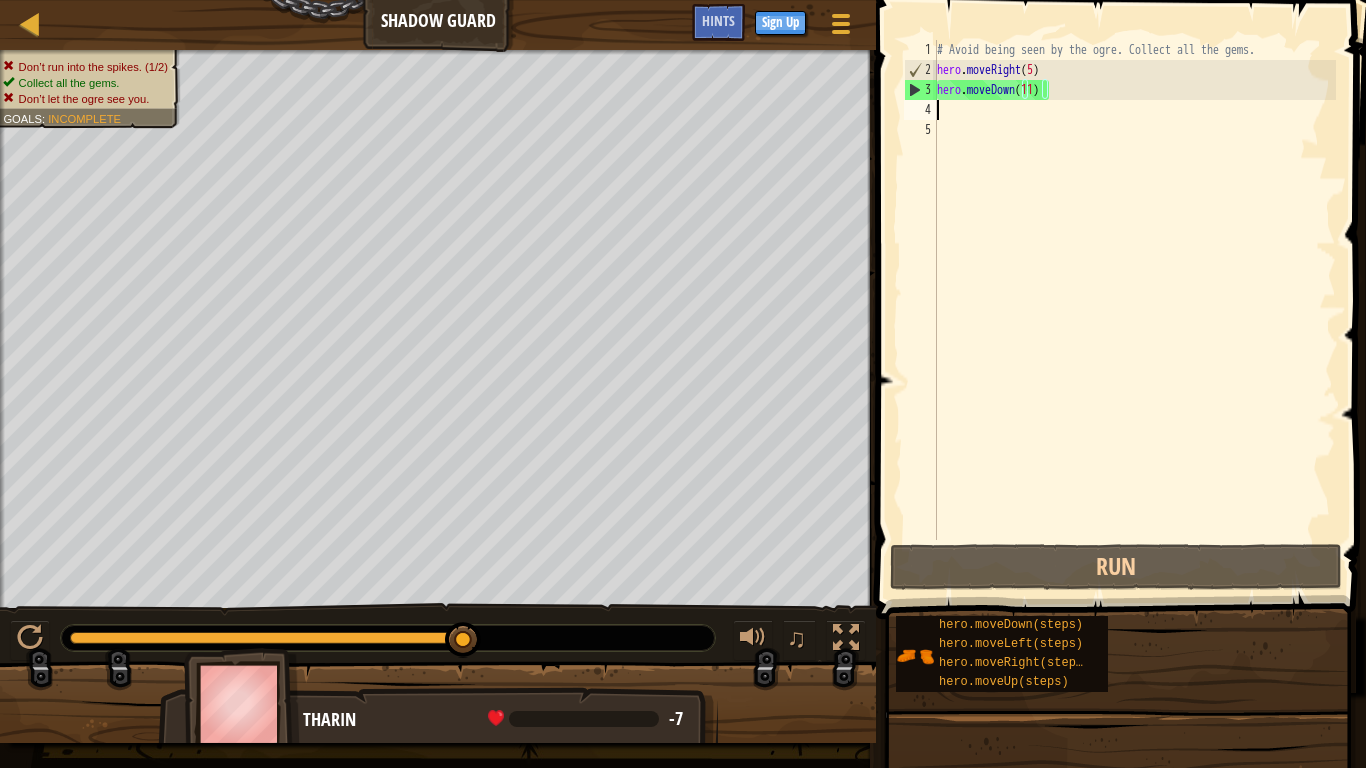 click on "# Avoid being seen by the ogre. Collect all the gems. hero . moveRight ( 5 ) hero . moveDown ( 11 )" at bounding box center (1134, 310) 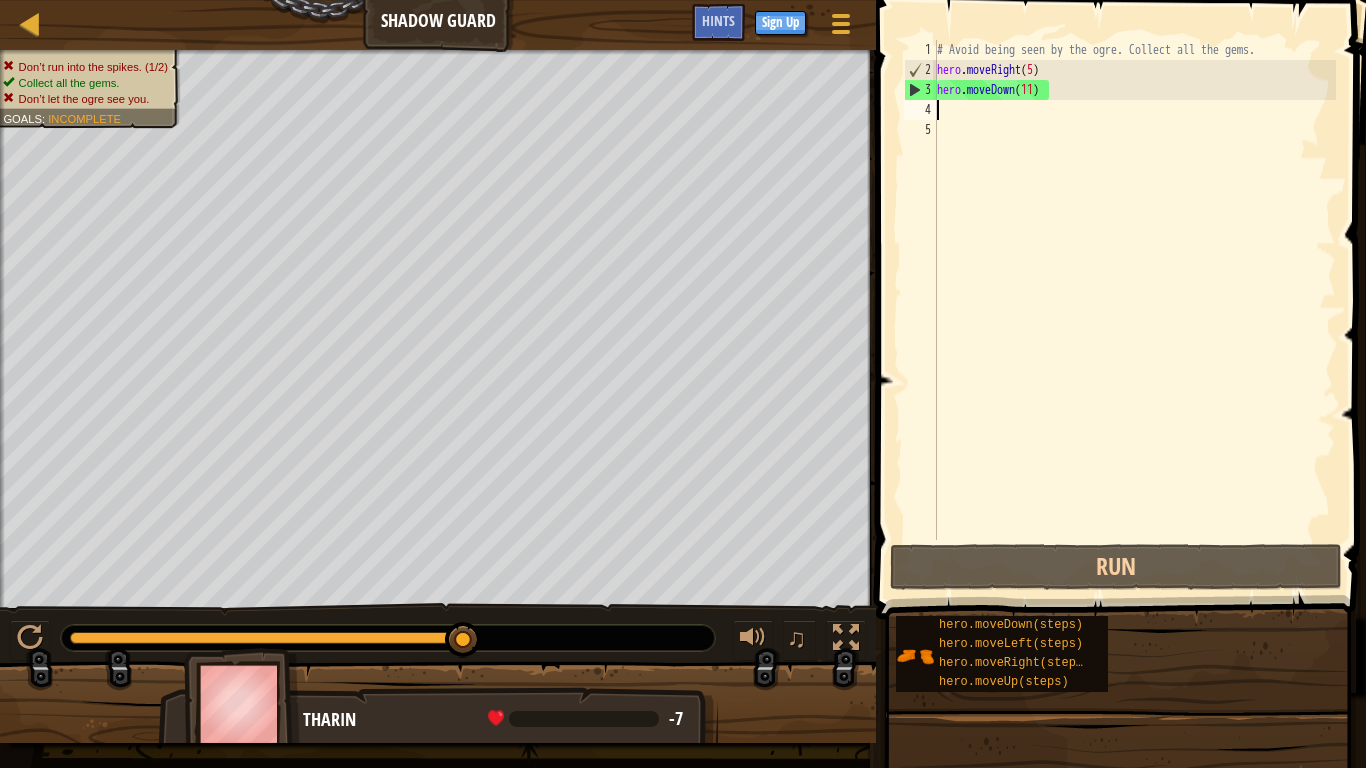 scroll, scrollTop: 9, scrollLeft: 0, axis: vertical 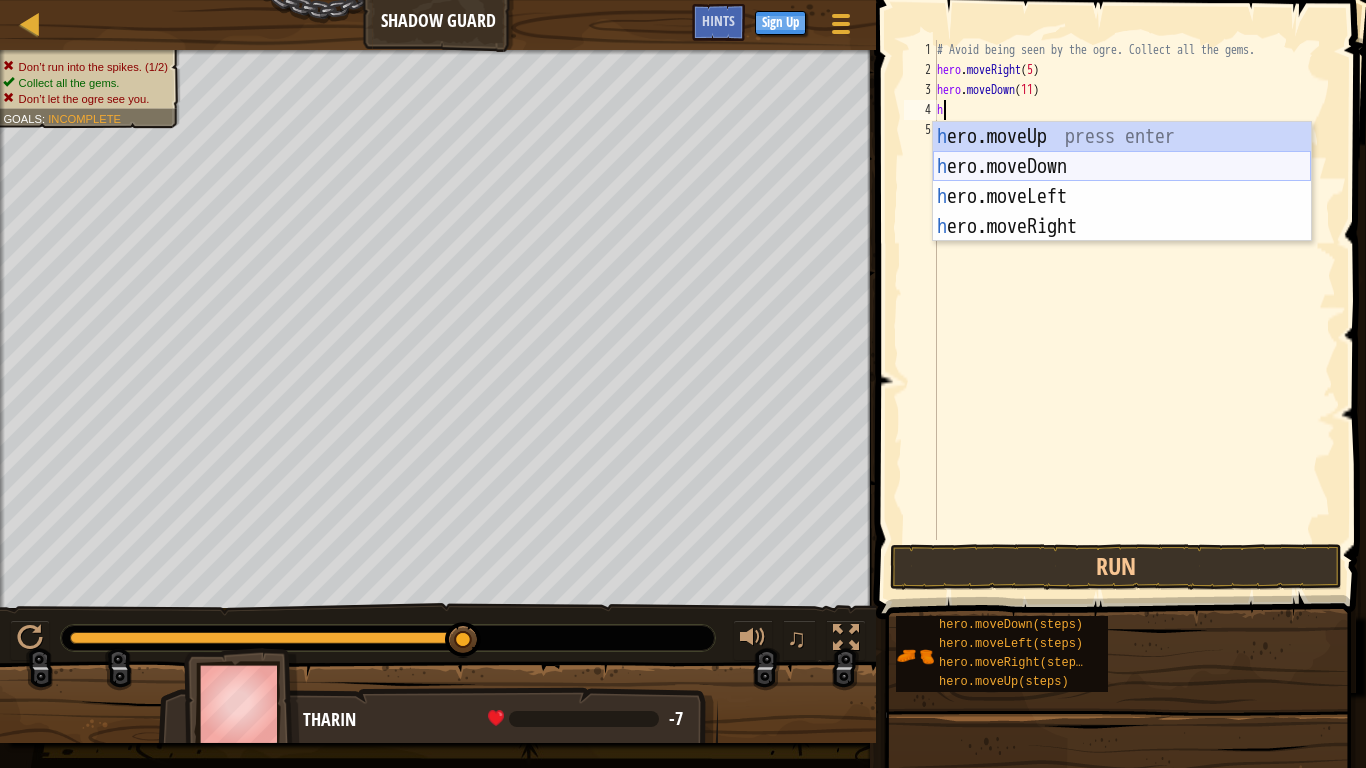 click on "h ero.moveUp press enter h ero.moveDown press enter h ero.moveLeft press enter h ero.moveRight press enter" at bounding box center (1122, 212) 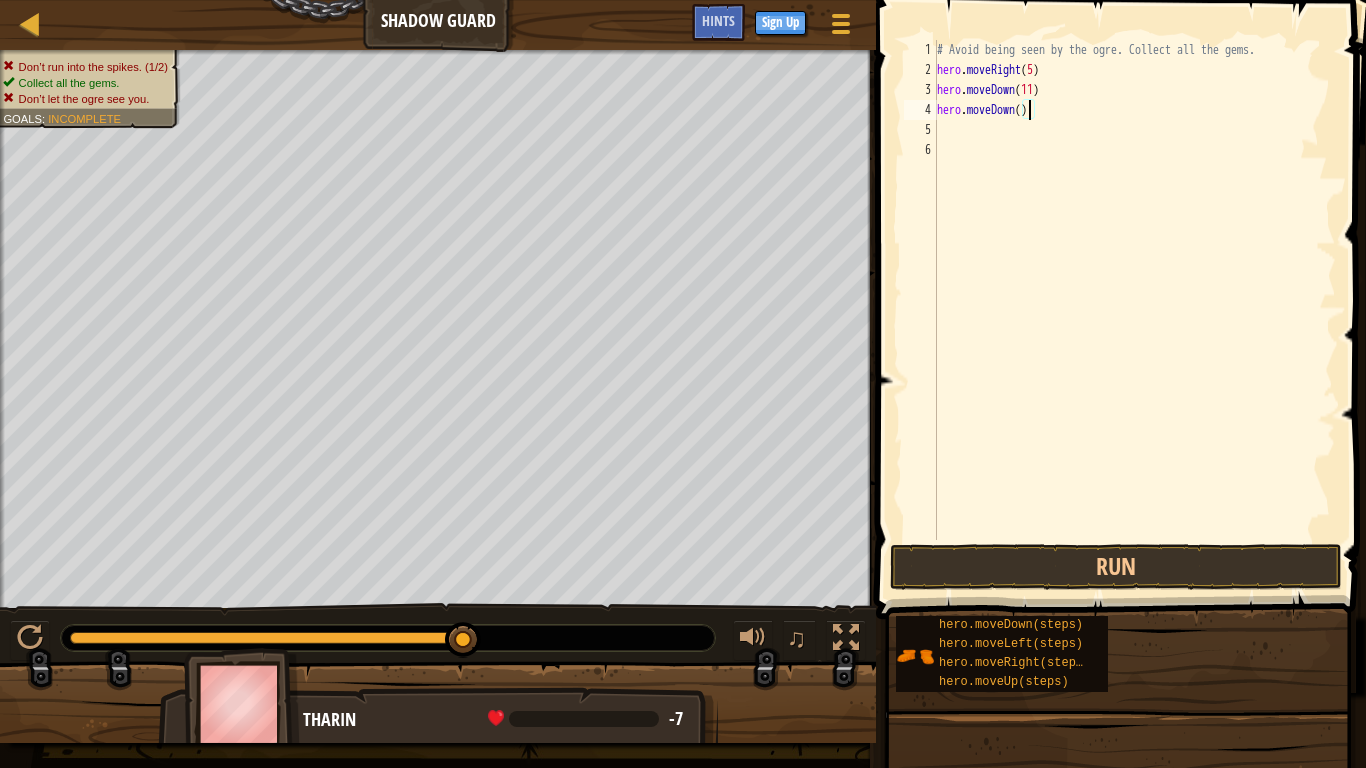 click on "# Avoid being seen by the ogre. Collect all the gems. hero . moveRight ( 5 ) hero . moveDown ( 11 ) hero . moveDown ( )" at bounding box center [1134, 310] 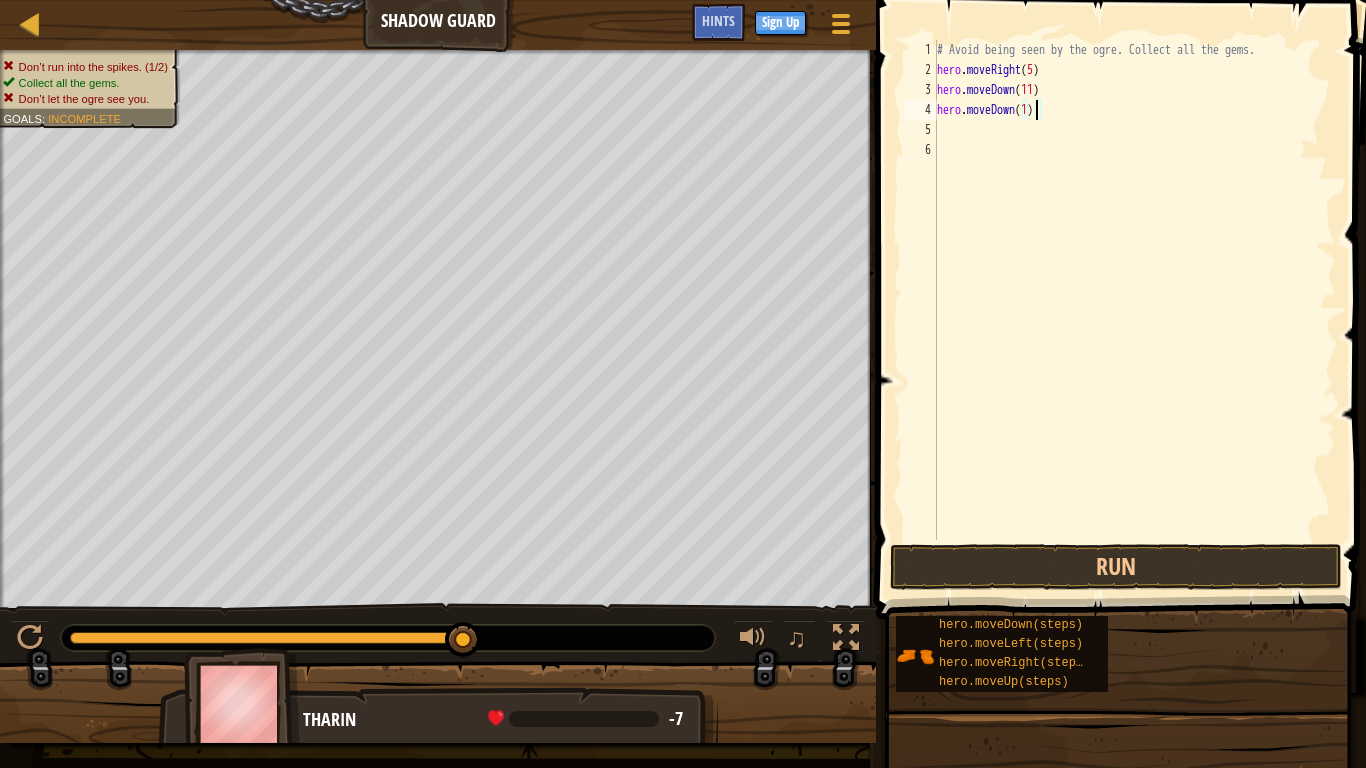 scroll, scrollTop: 9, scrollLeft: 8, axis: both 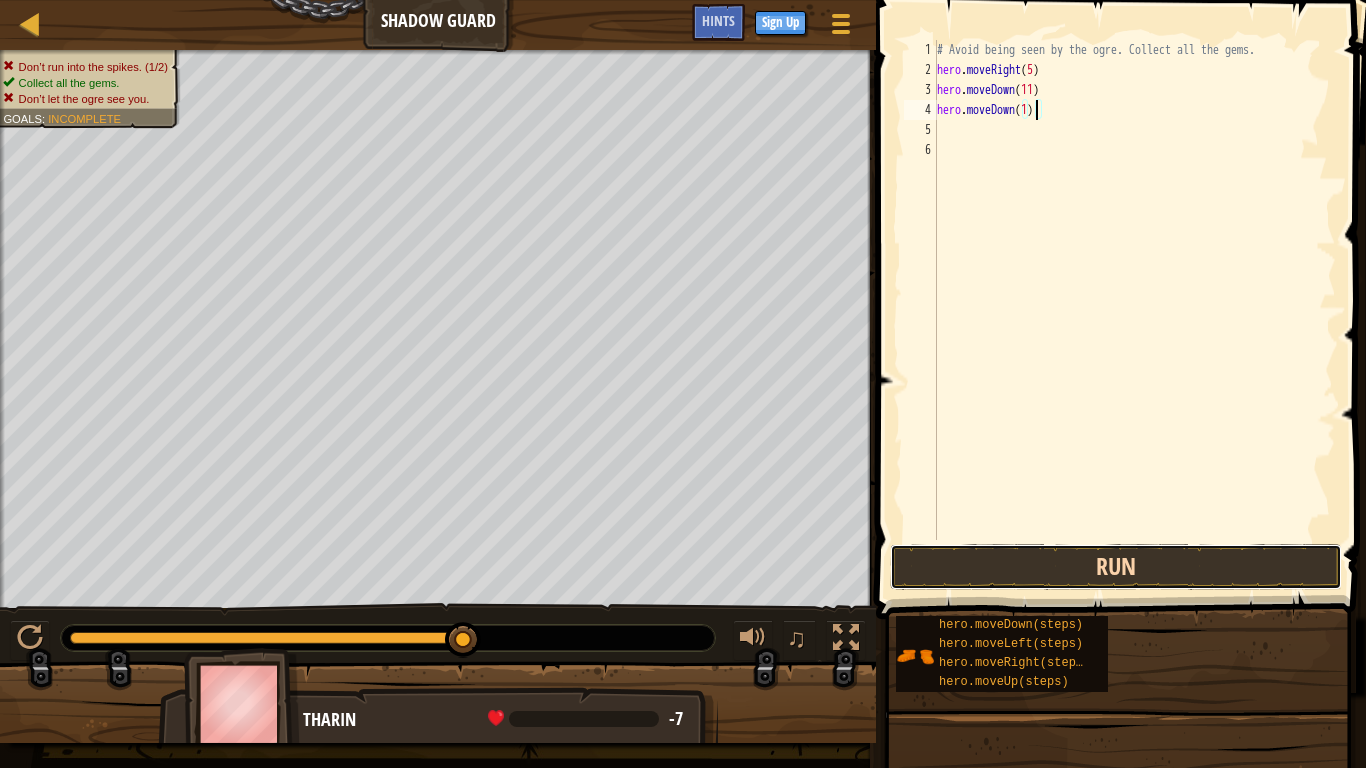 click on "Run" at bounding box center (1116, 567) 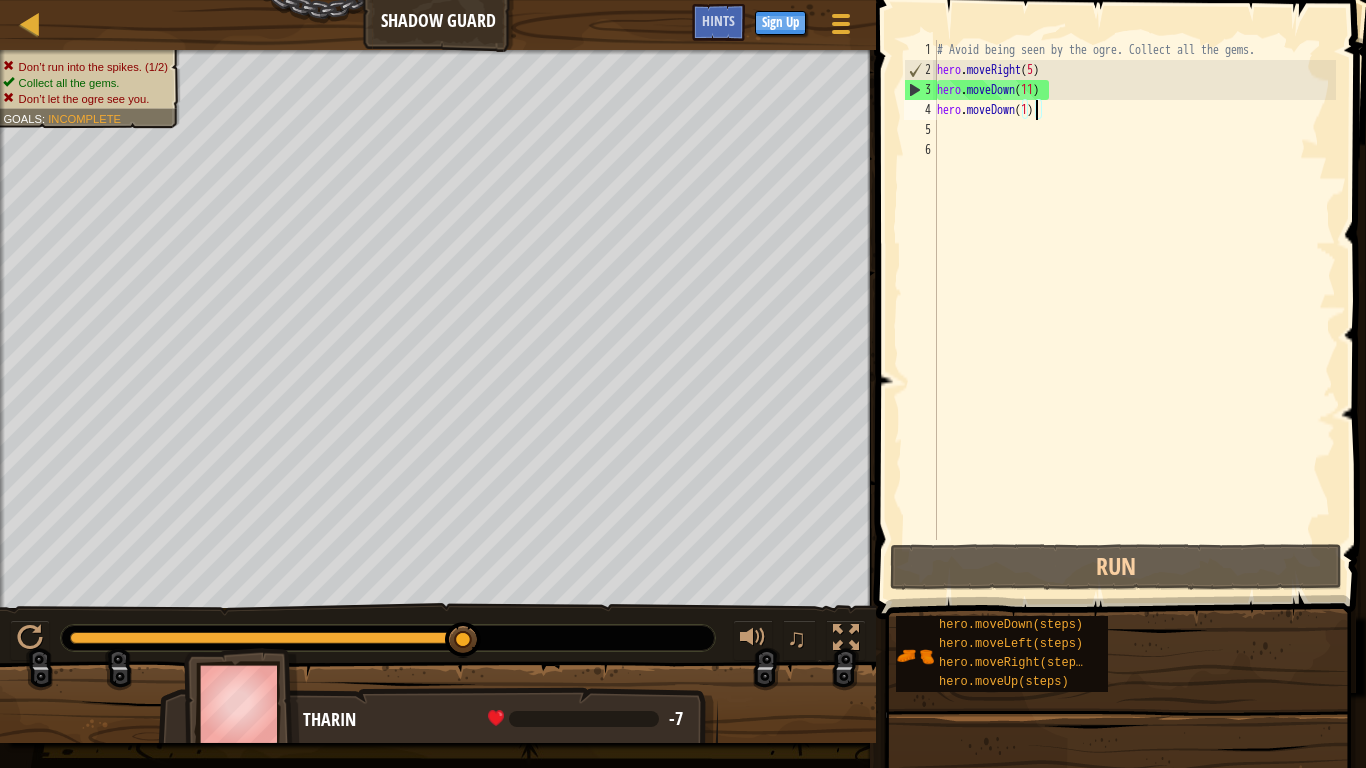 click on "# Avoid being seen by the ogre. Collect all the gems. hero . moveRight ( 5 ) hero . moveDown ( 11 ) hero . moveDown ( 1 )" at bounding box center (1134, 310) 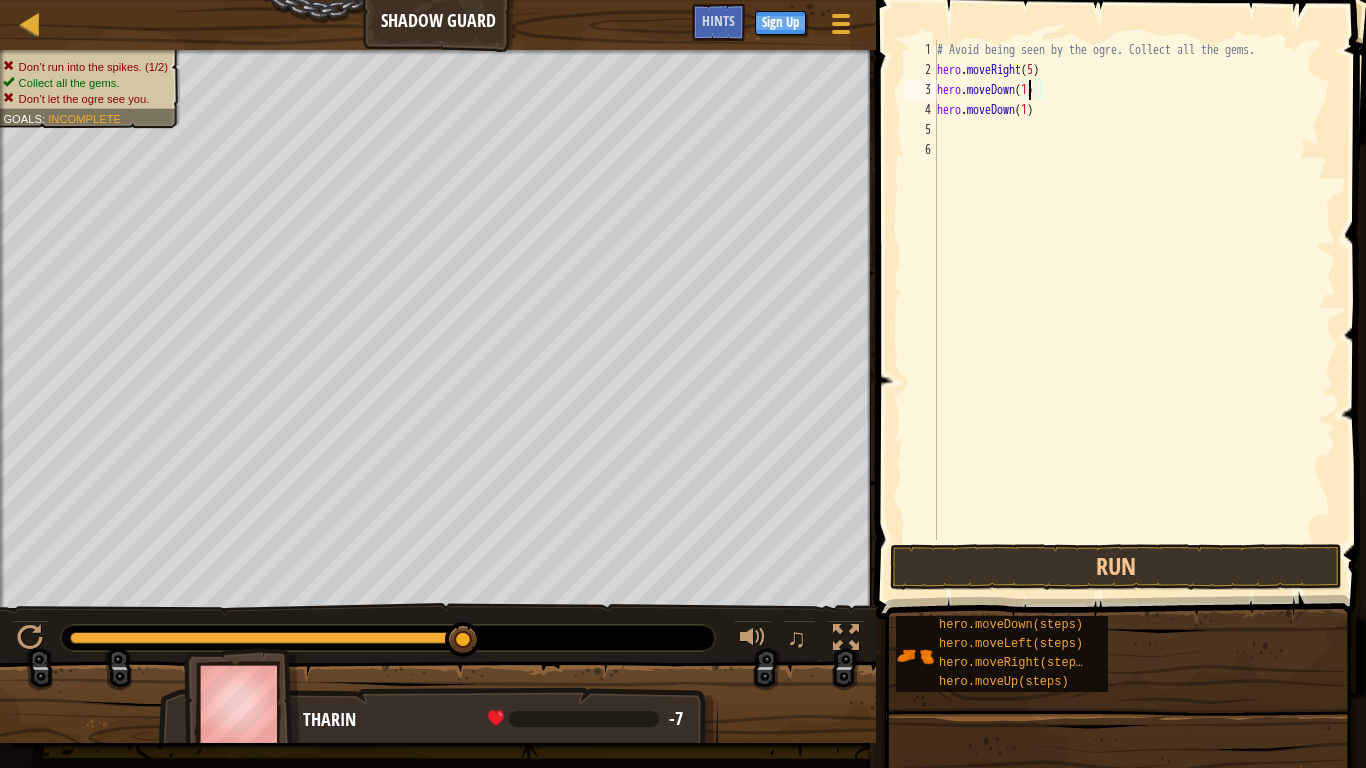 click on "# Avoid being seen by the ogre. Collect all the gems. hero . moveRight ( 5 ) hero . moveDown ( 1 ) hero . moveDown ( 1 )" at bounding box center [1134, 310] 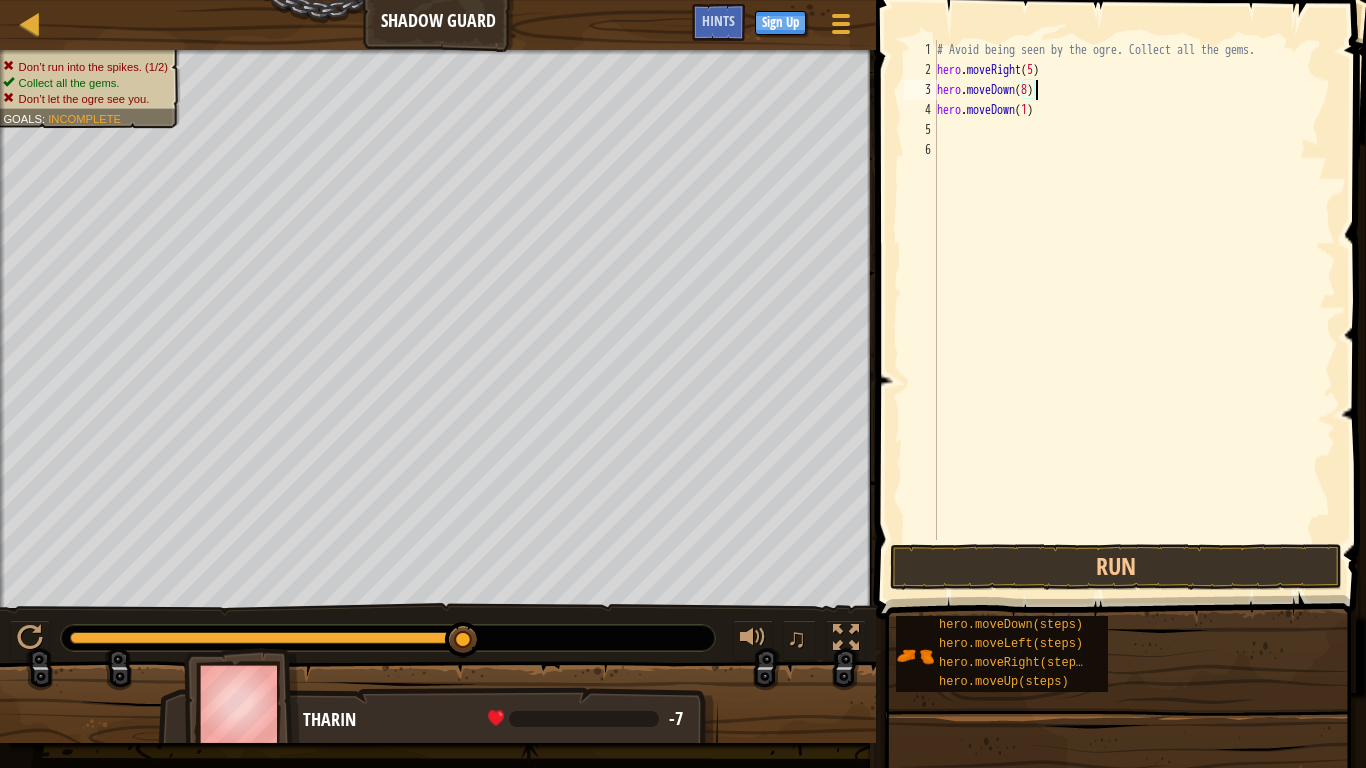 scroll, scrollTop: 9, scrollLeft: 8, axis: both 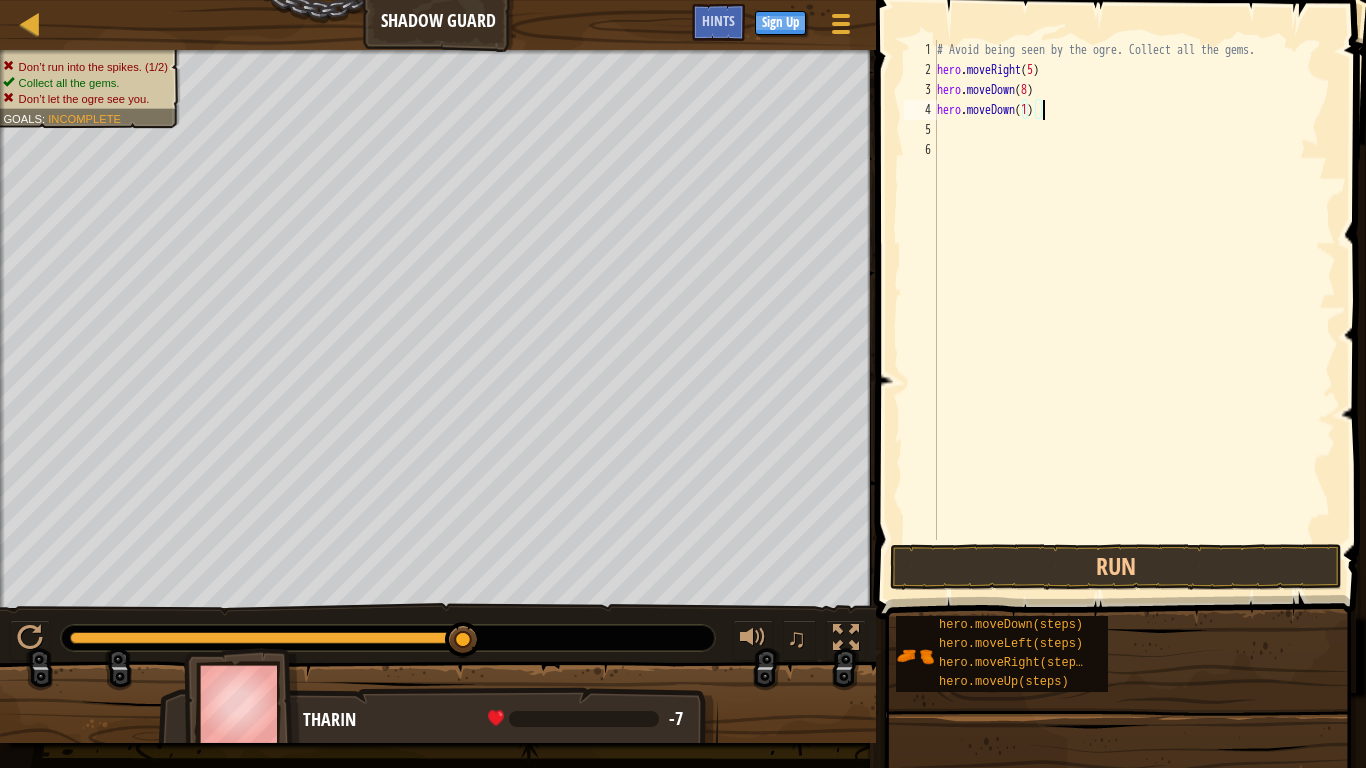 click on "# Avoid being seen by the ogre. Collect all the gems. hero . moveRight ( 5 ) hero . moveDown ( 8 ) hero . moveDown ( 1 )" at bounding box center [1134, 310] 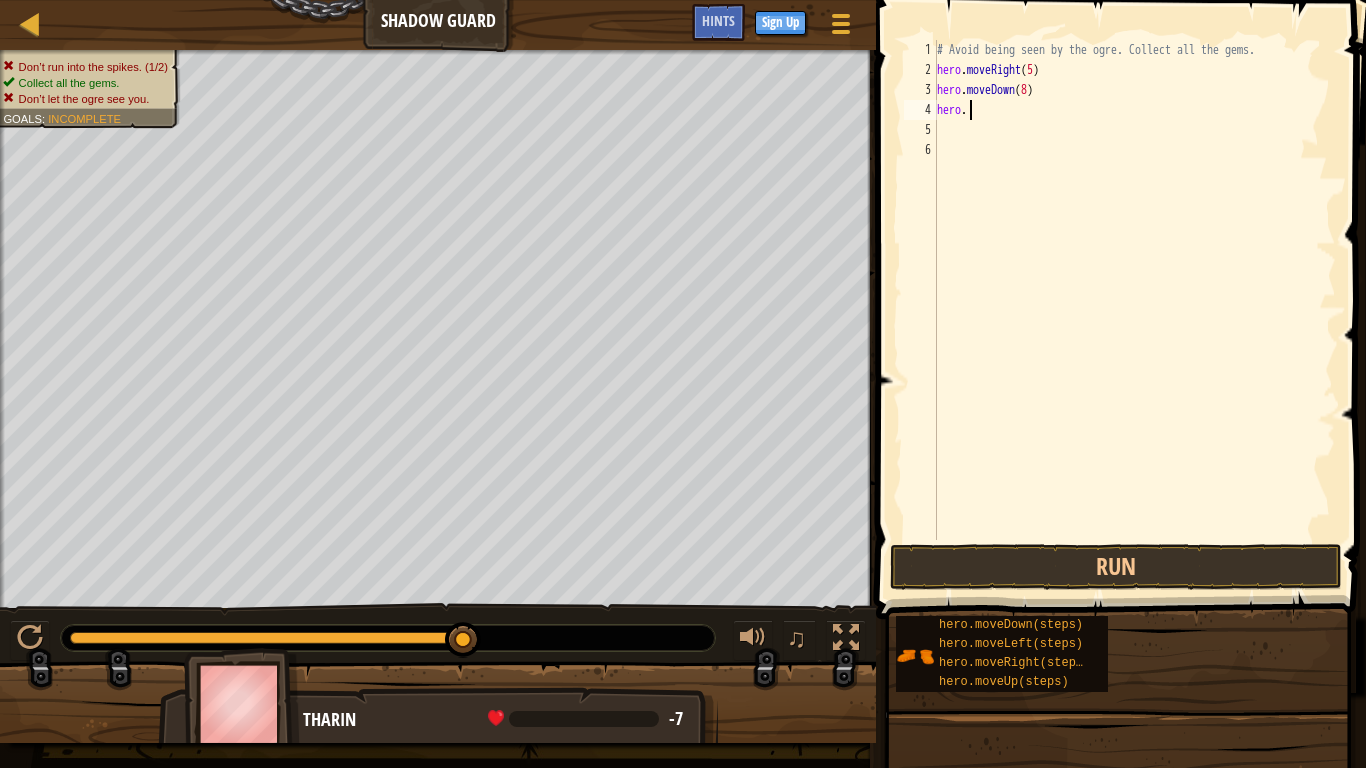 scroll, scrollTop: 9, scrollLeft: 1, axis: both 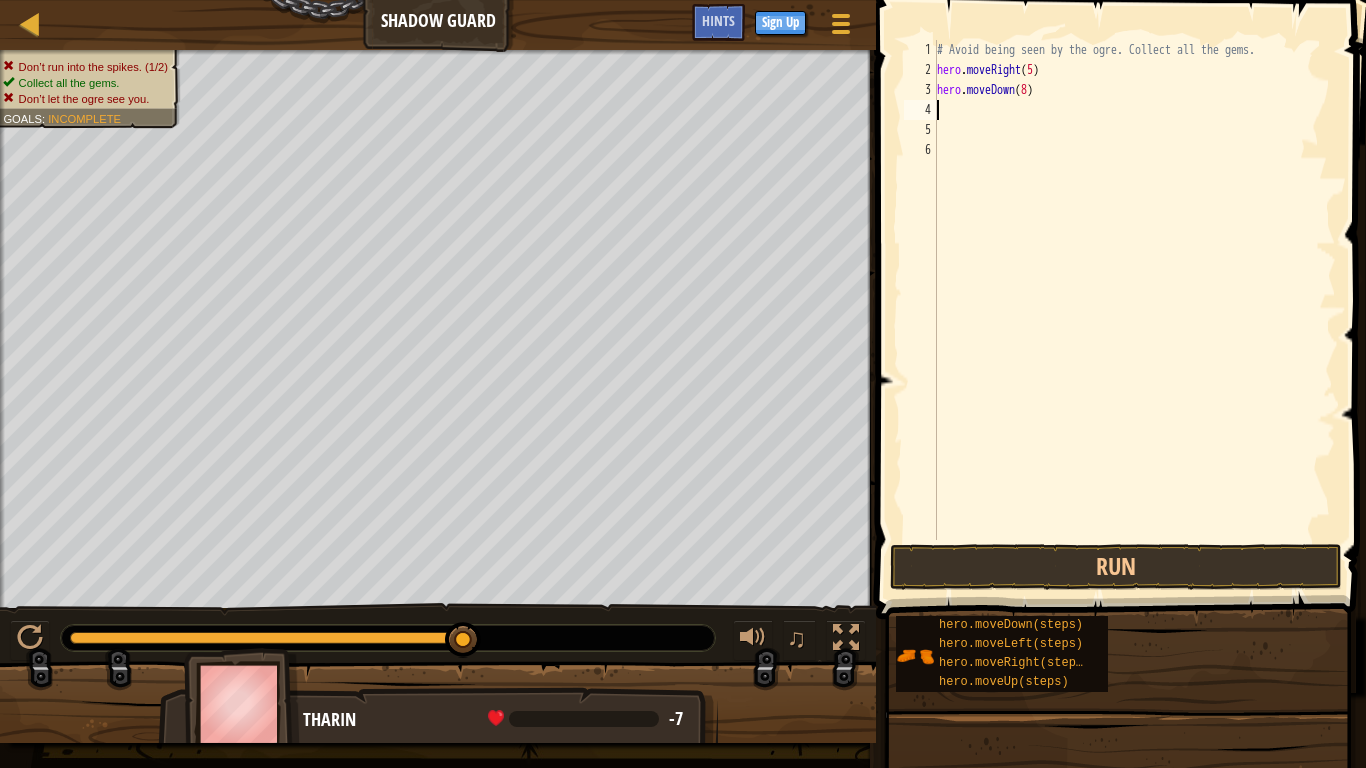 type on "h" 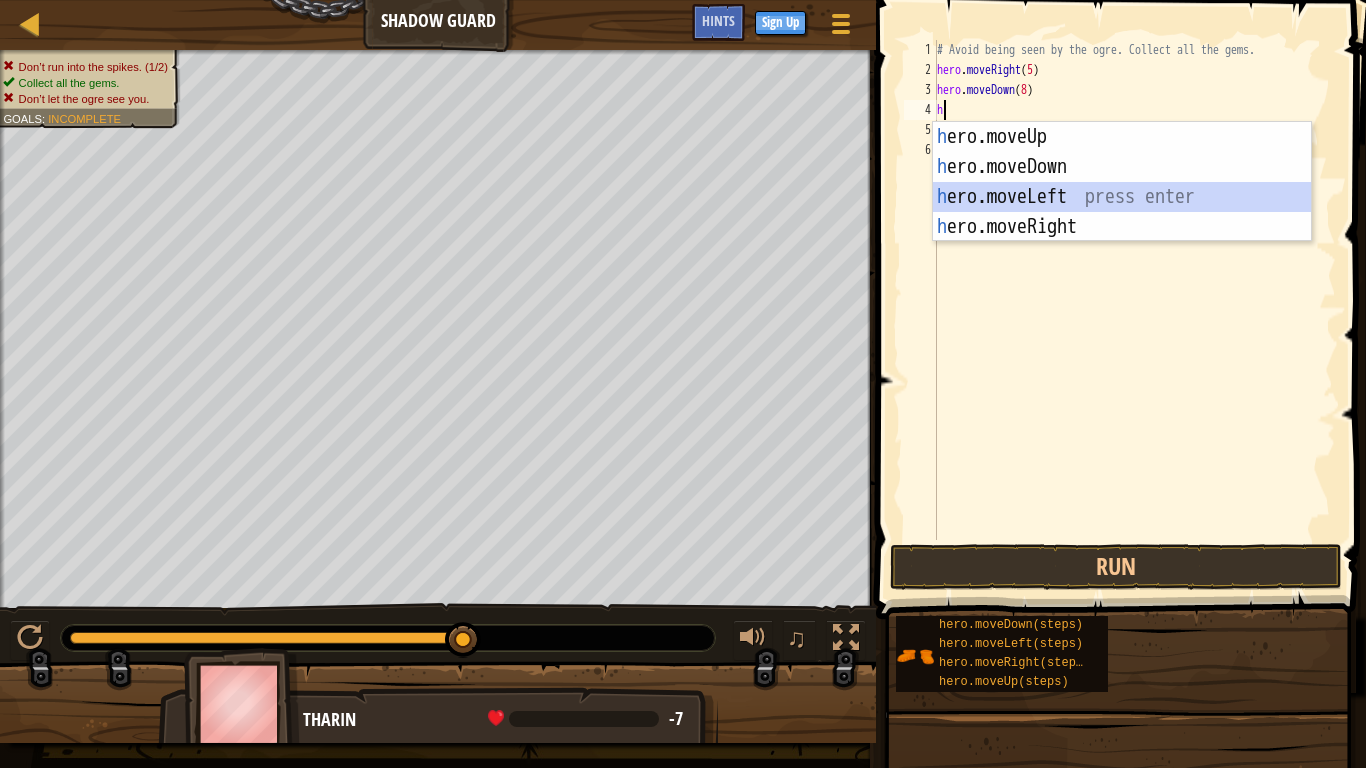 click on "h ero.moveUp press enter h ero.moveDown press enter h ero.moveLeft press enter h ero.moveRight press enter" at bounding box center (1122, 212) 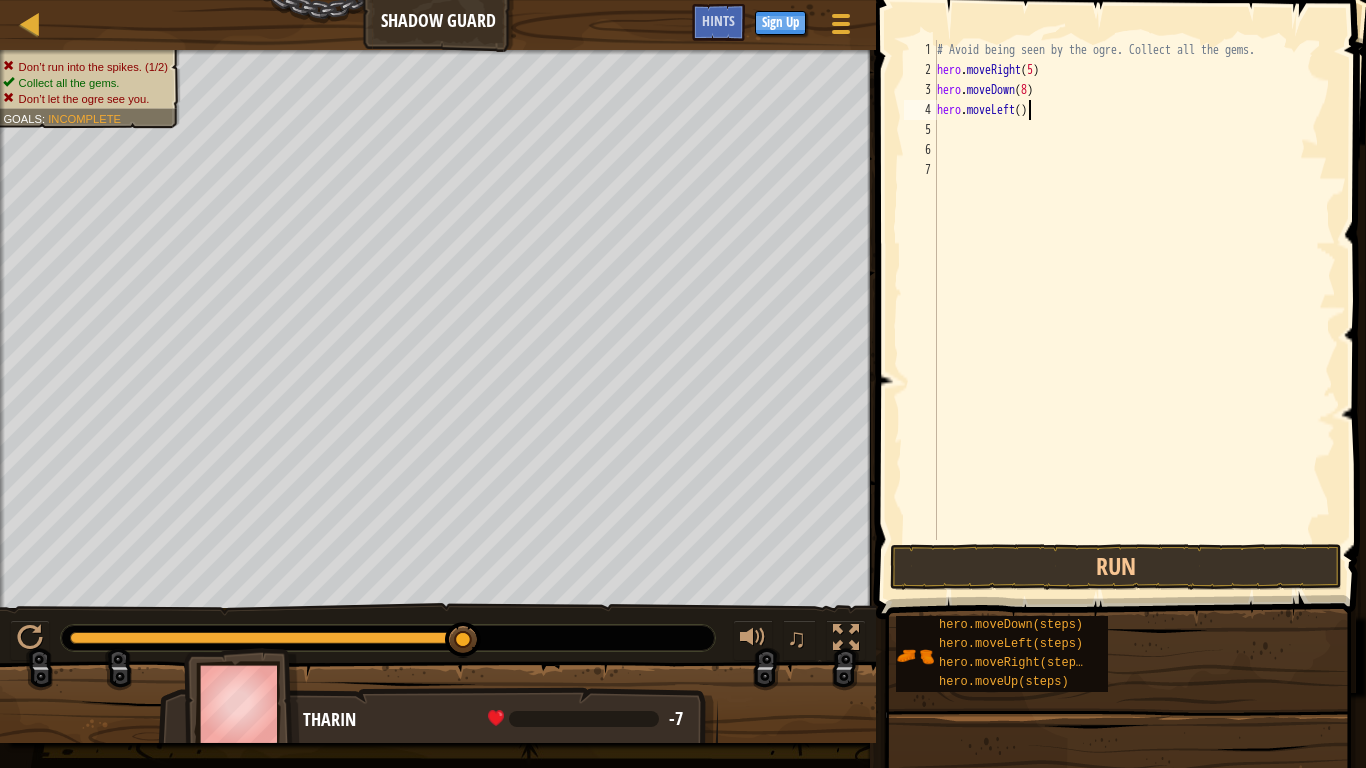 click on "# Avoid being seen by the ogre. Collect all the gems. hero . moveRight ( 5 ) hero . moveDown ( 8 ) hero . moveLeft ( )" at bounding box center [1134, 310] 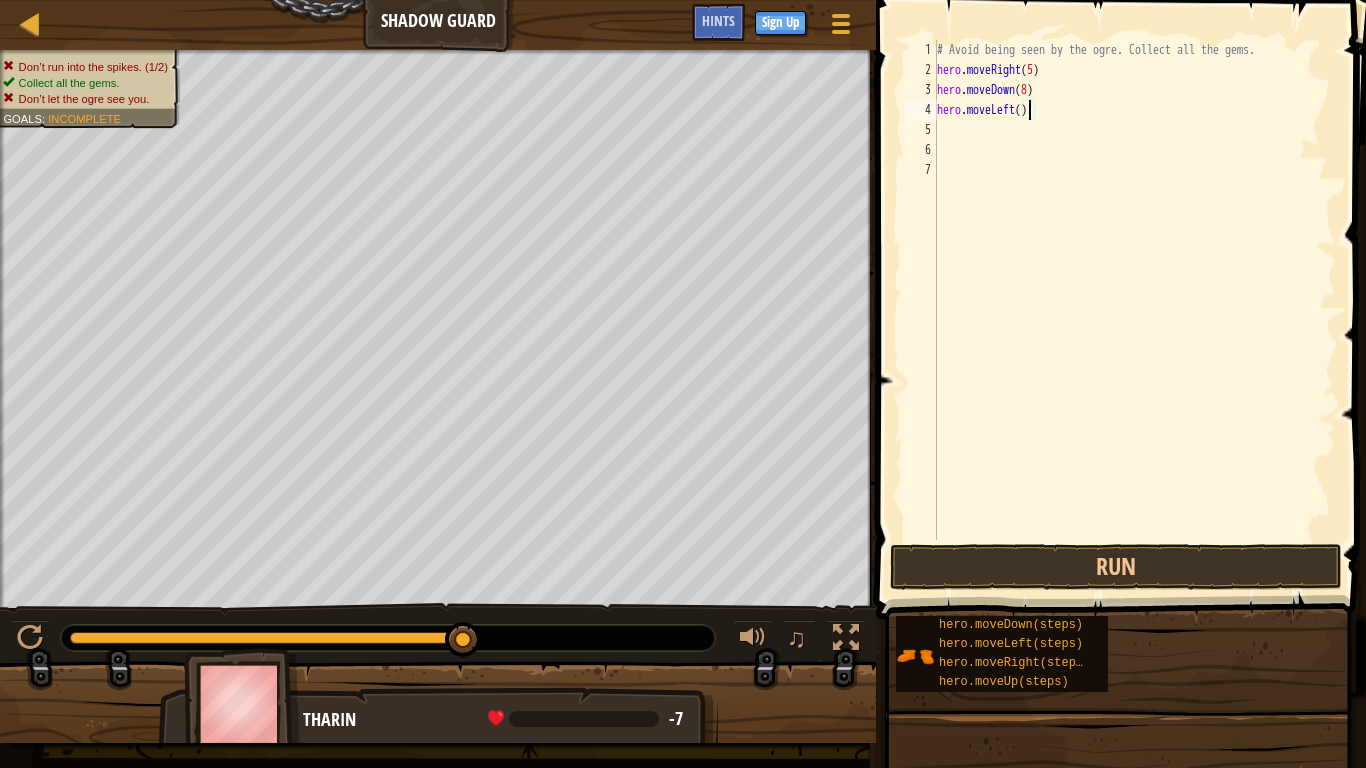 type on "hero.moveLeft(1)" 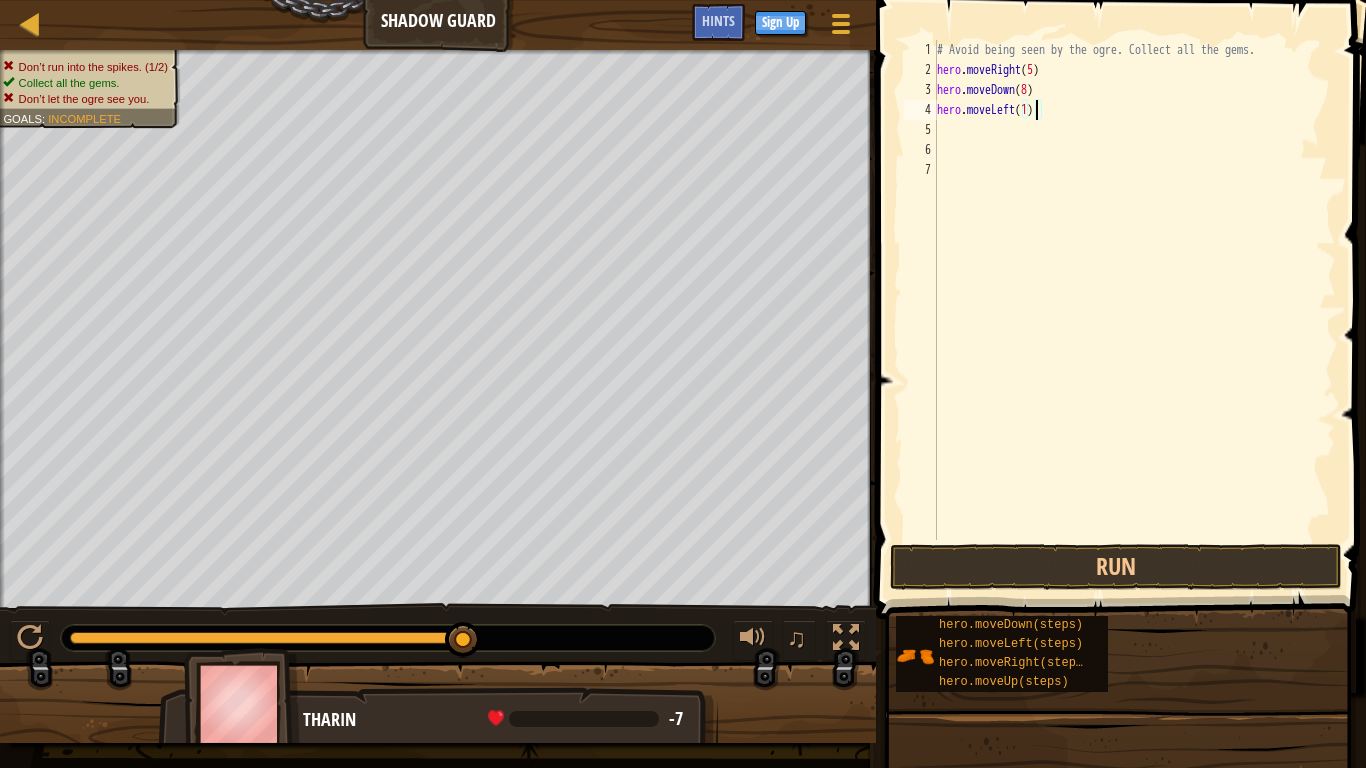 scroll, scrollTop: 9, scrollLeft: 8, axis: both 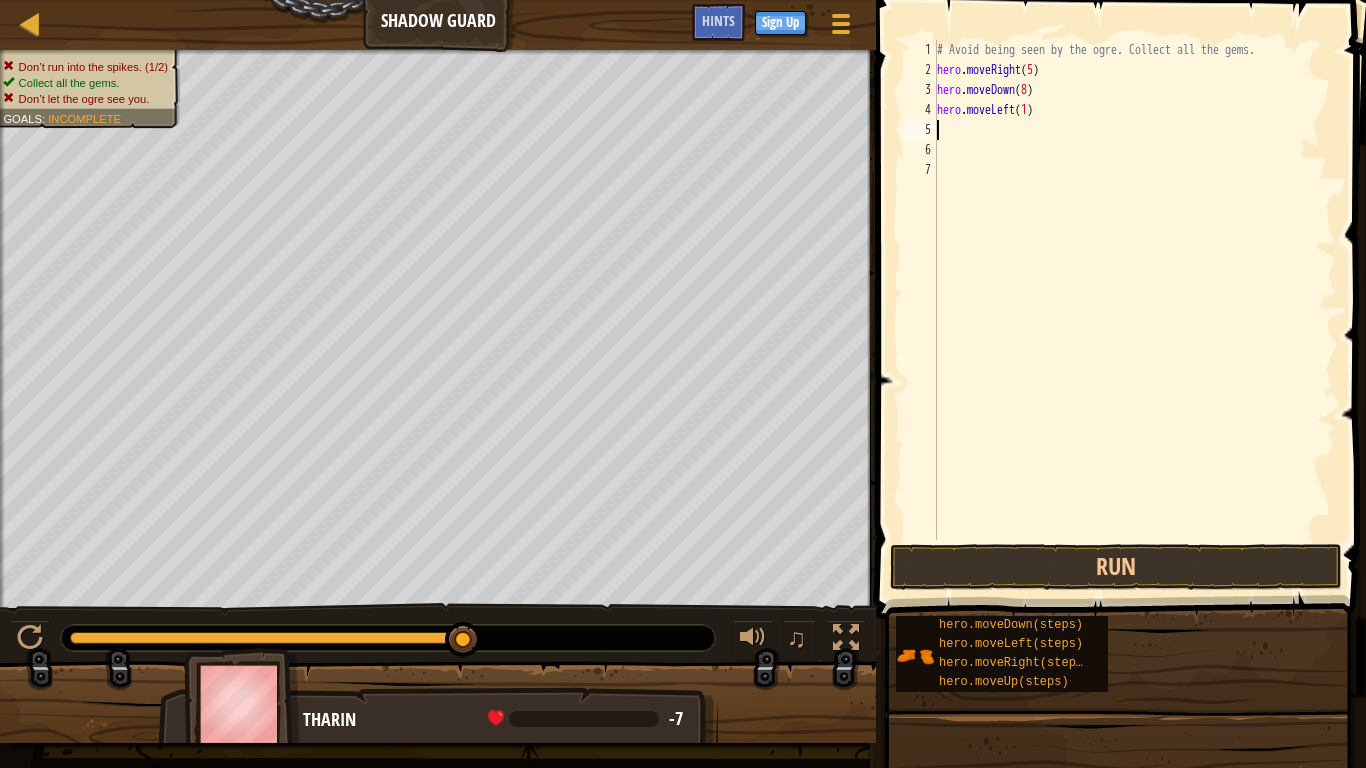 type on "h" 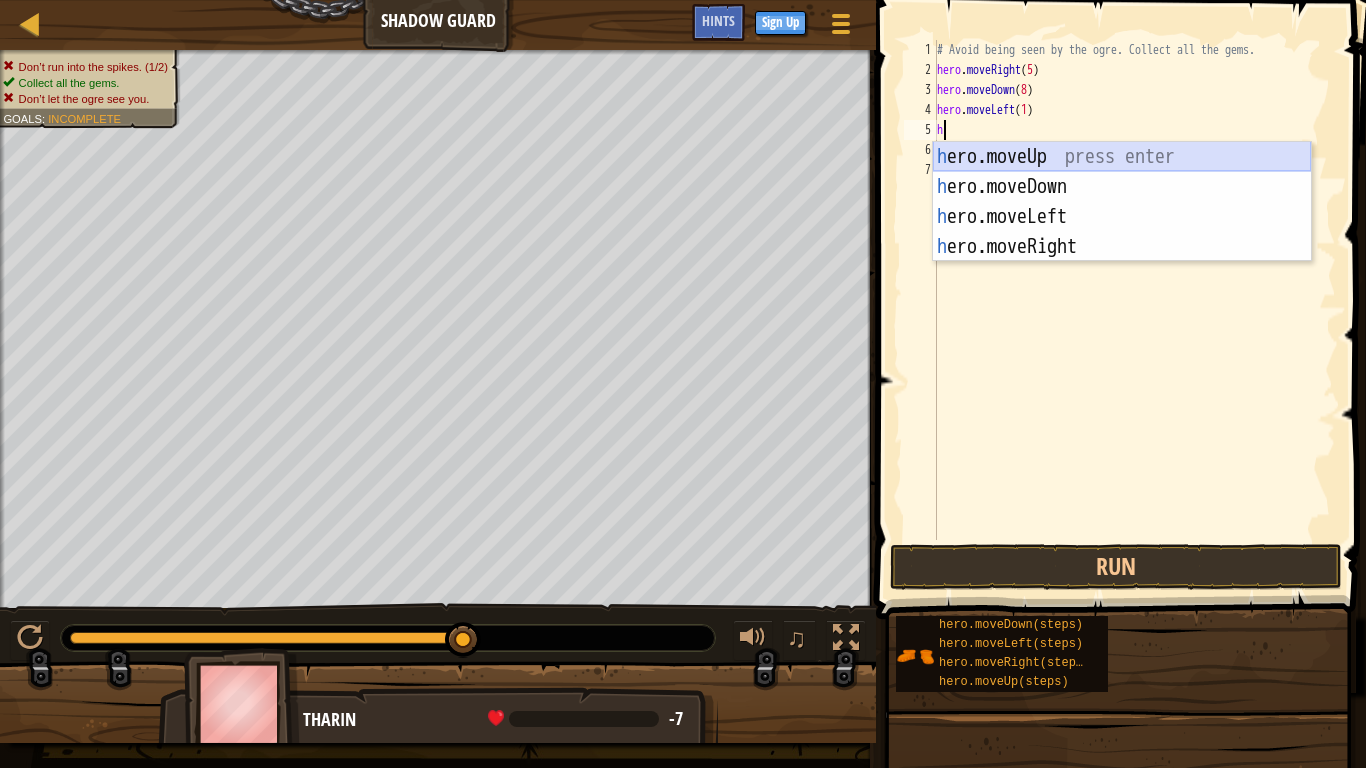 click on "h ero.moveUp press enter h ero.moveDown press enter h ero.moveLeft press enter h ero.moveRight press enter" at bounding box center (1122, 232) 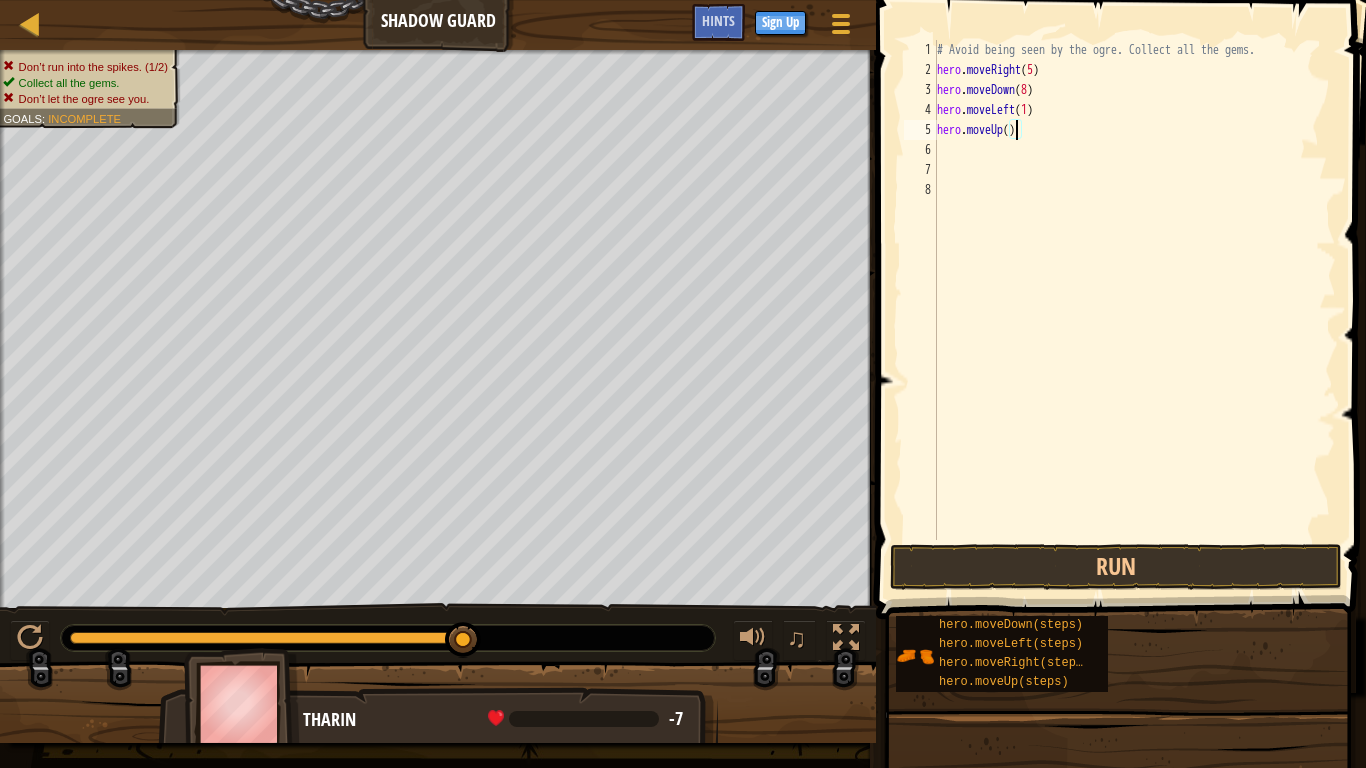 click on "# Avoid being seen by the ogre. Collect all the gems. hero . moveRight ( 5 ) hero . moveDown ( 8 ) hero . moveLeft ( 1 ) hero . moveUp ( )" at bounding box center [1134, 310] 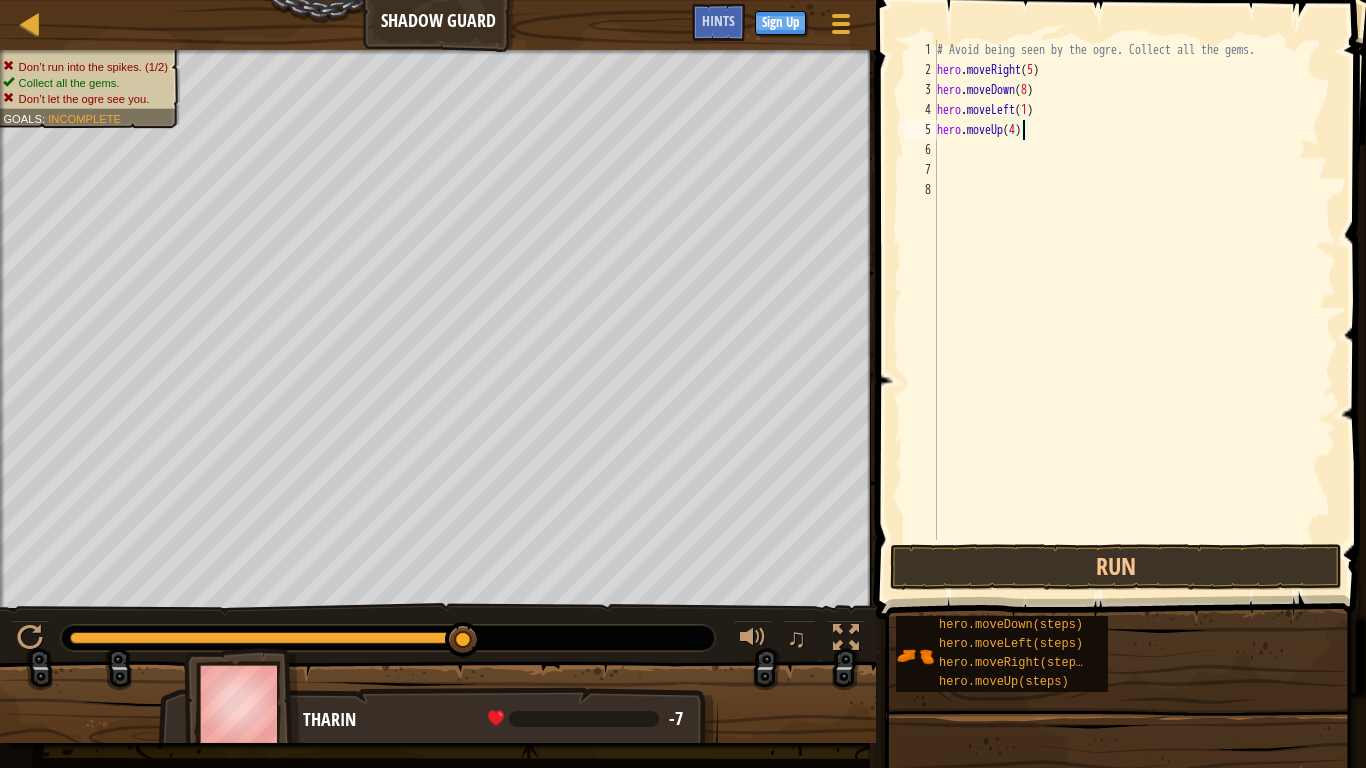 click on "# Avoid being seen by the ogre. Collect all the gems. hero . moveRight ( 5 ) hero . moveDown ( 8 ) hero . moveLeft ( 1 ) hero . moveUp ( 4 )" at bounding box center [1134, 310] 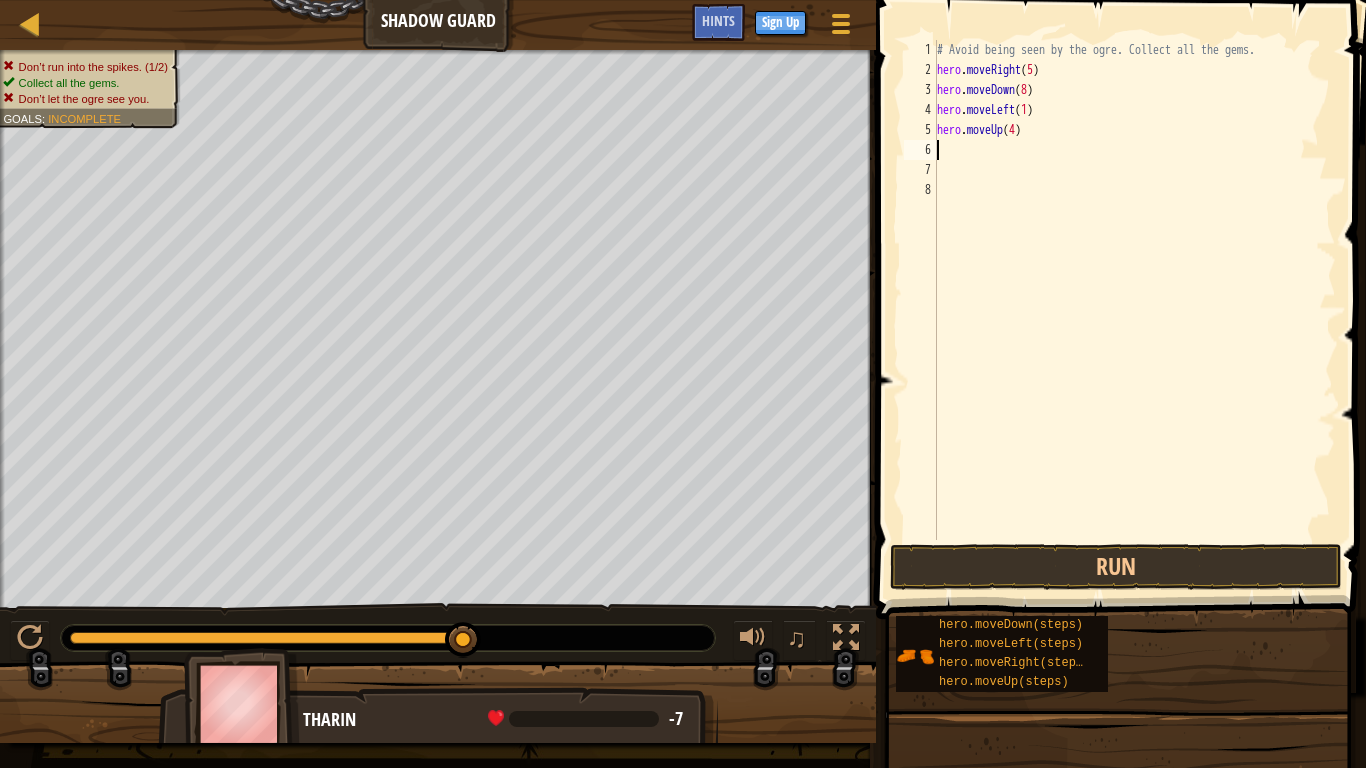 scroll, scrollTop: 9, scrollLeft: 0, axis: vertical 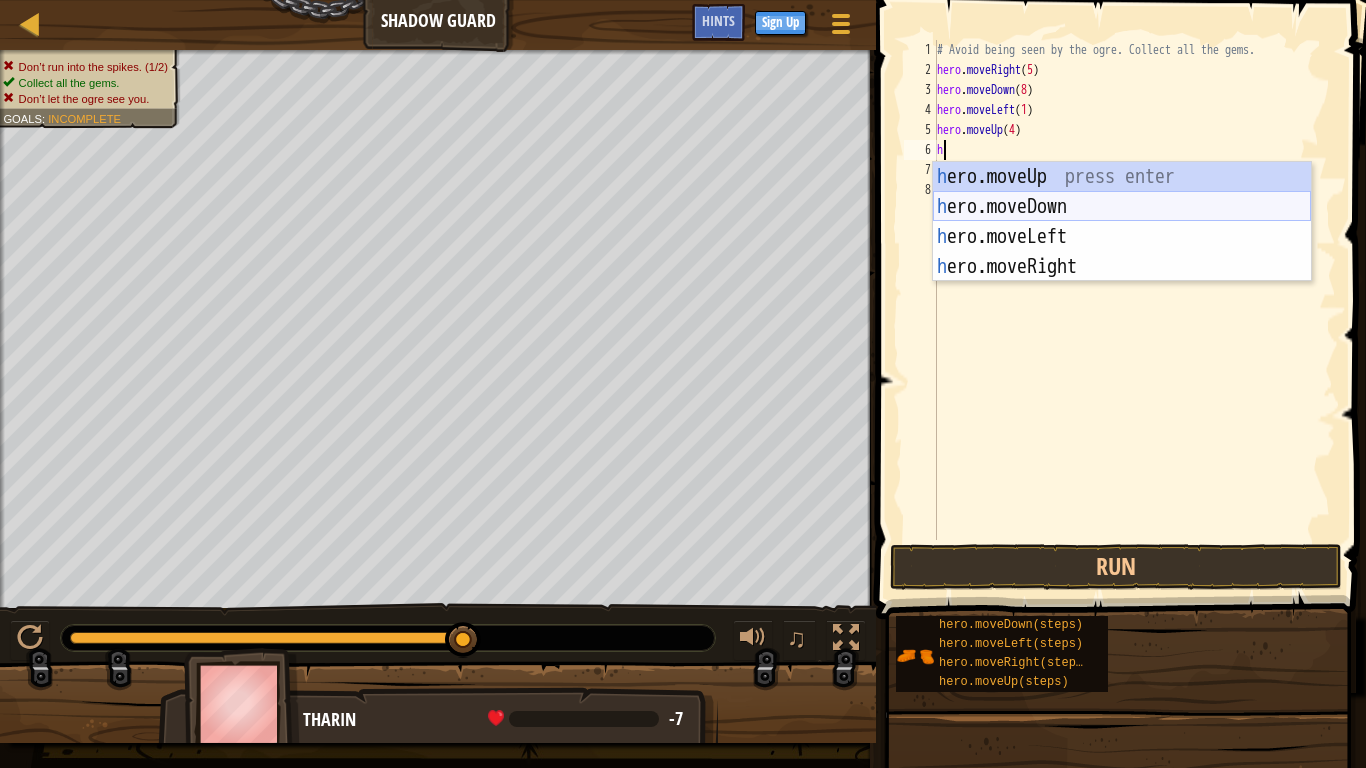 click on "h ero.moveUp press enter h ero.moveDown press enter h ero.moveLeft press enter h ero.moveRight press enter" at bounding box center [1122, 252] 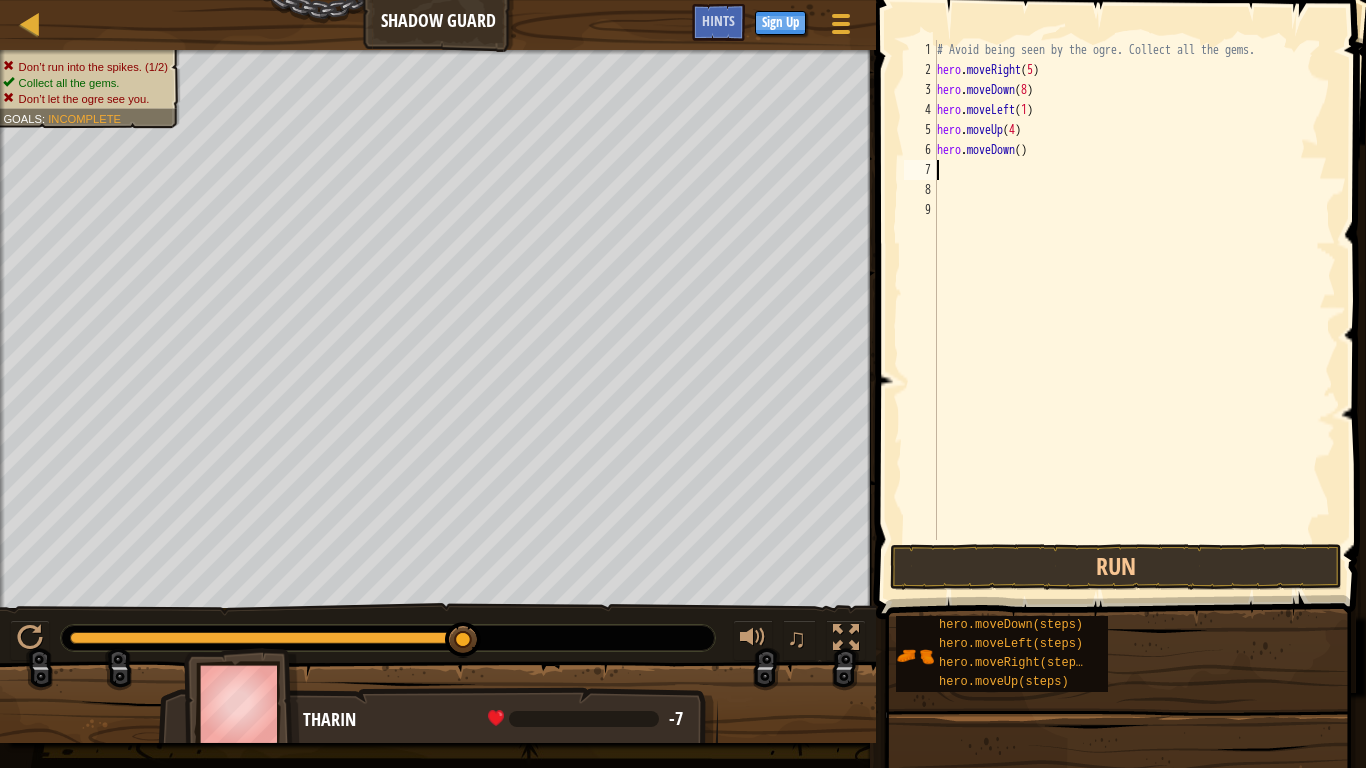 click on "# Avoid being seen by the ogre. Collect all the gems. hero . moveRight ( 5 ) hero . moveDown ( 8 ) hero . moveLeft ( 1 ) hero . moveUp ( 4 ) hero . moveDown ( )" at bounding box center (1134, 310) 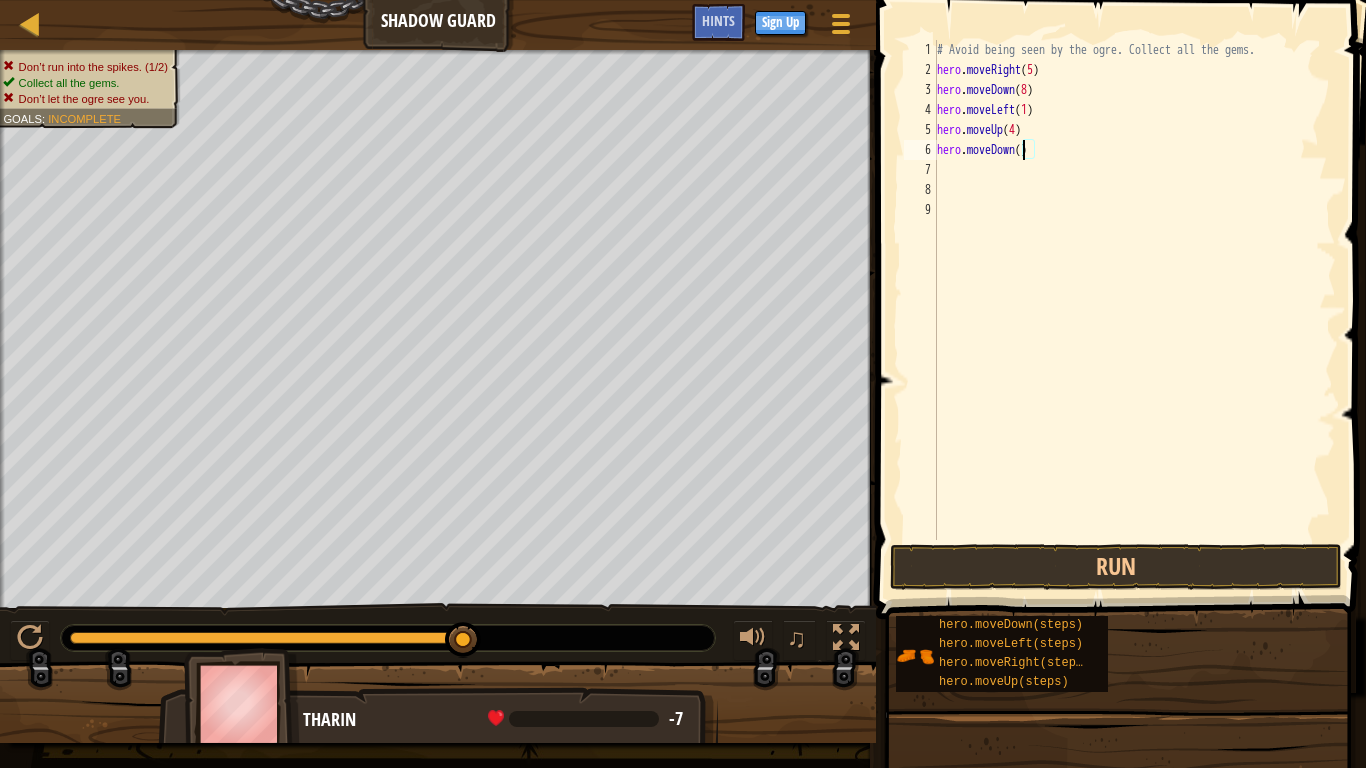 click on "# Avoid being seen by the ogre. Collect all the gems. hero . moveRight ( 5 ) hero . moveDown ( 8 ) hero . moveLeft ( 1 ) hero . moveUp ( 4 ) hero . moveDown ( )" at bounding box center (1134, 310) 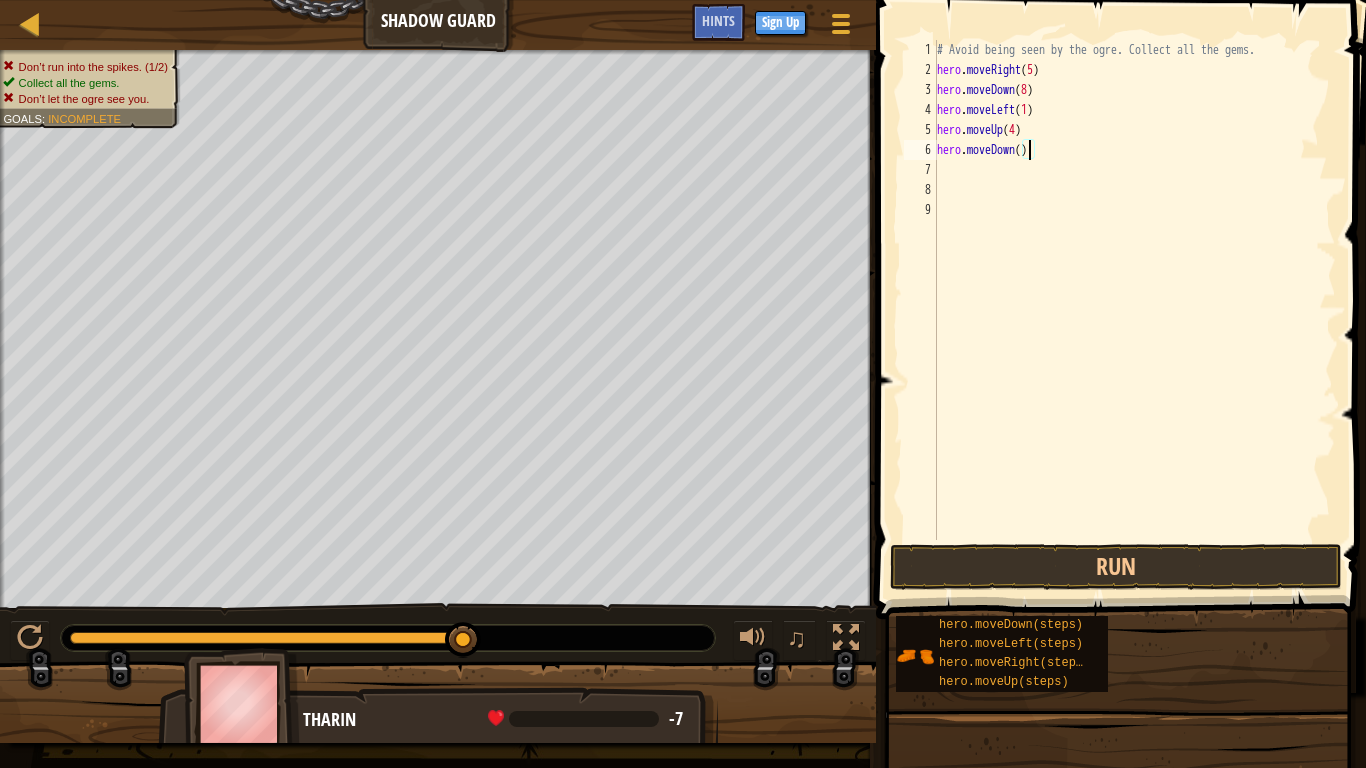 scroll, scrollTop: 9, scrollLeft: 8, axis: both 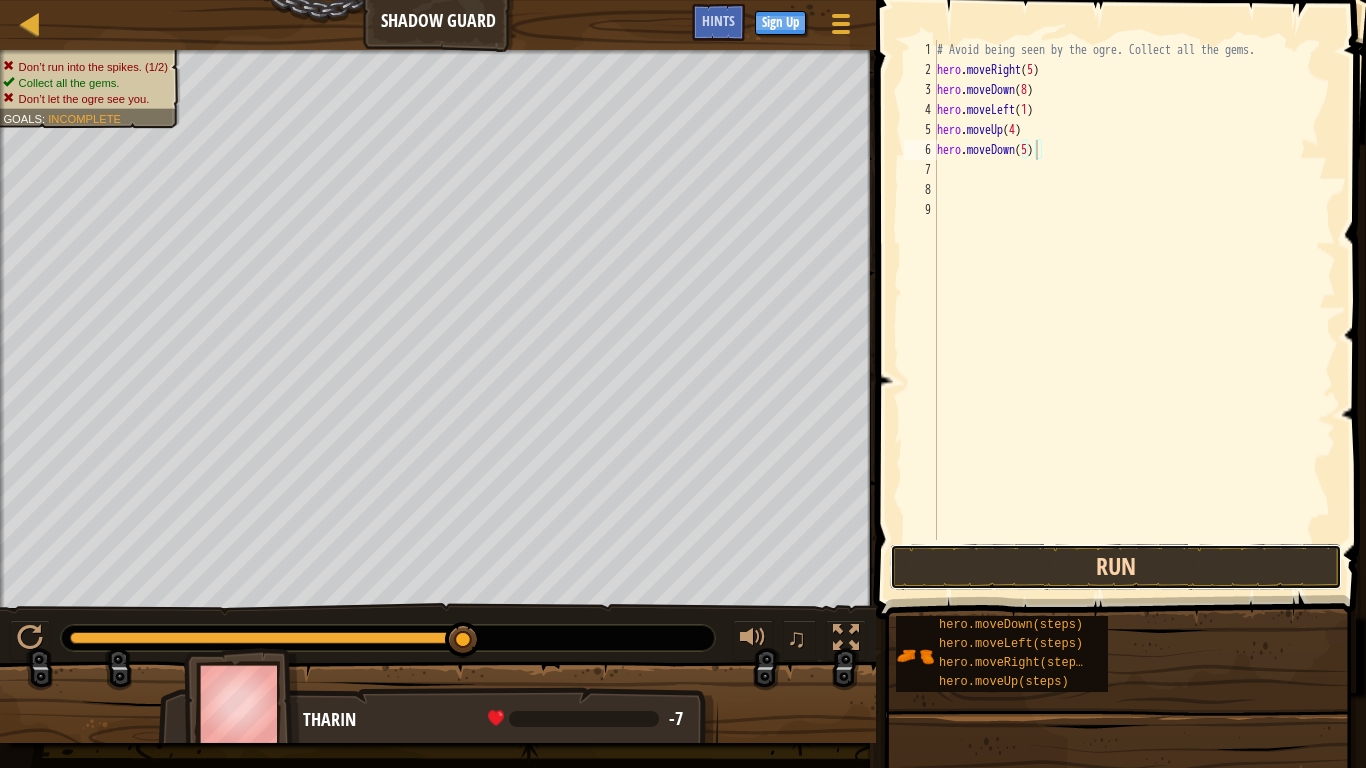 click on "Run" at bounding box center [1116, 567] 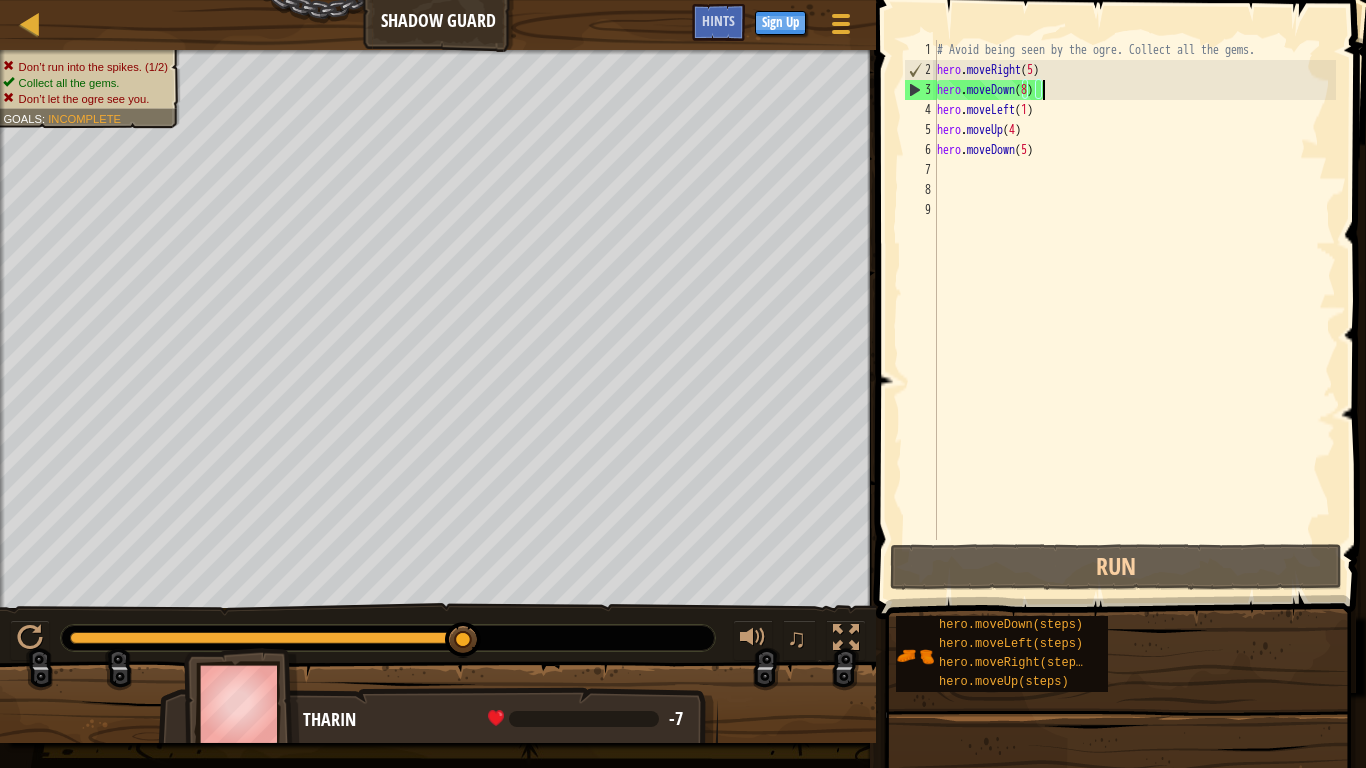 click on "# Avoid being seen by the ogre. Collect all the gems. hero . moveRight ( 5 ) hero . moveDown ( 8 ) hero . moveLeft ( 1 ) hero . moveUp ( 4 ) hero . moveDown ( 5 )" at bounding box center [1134, 310] 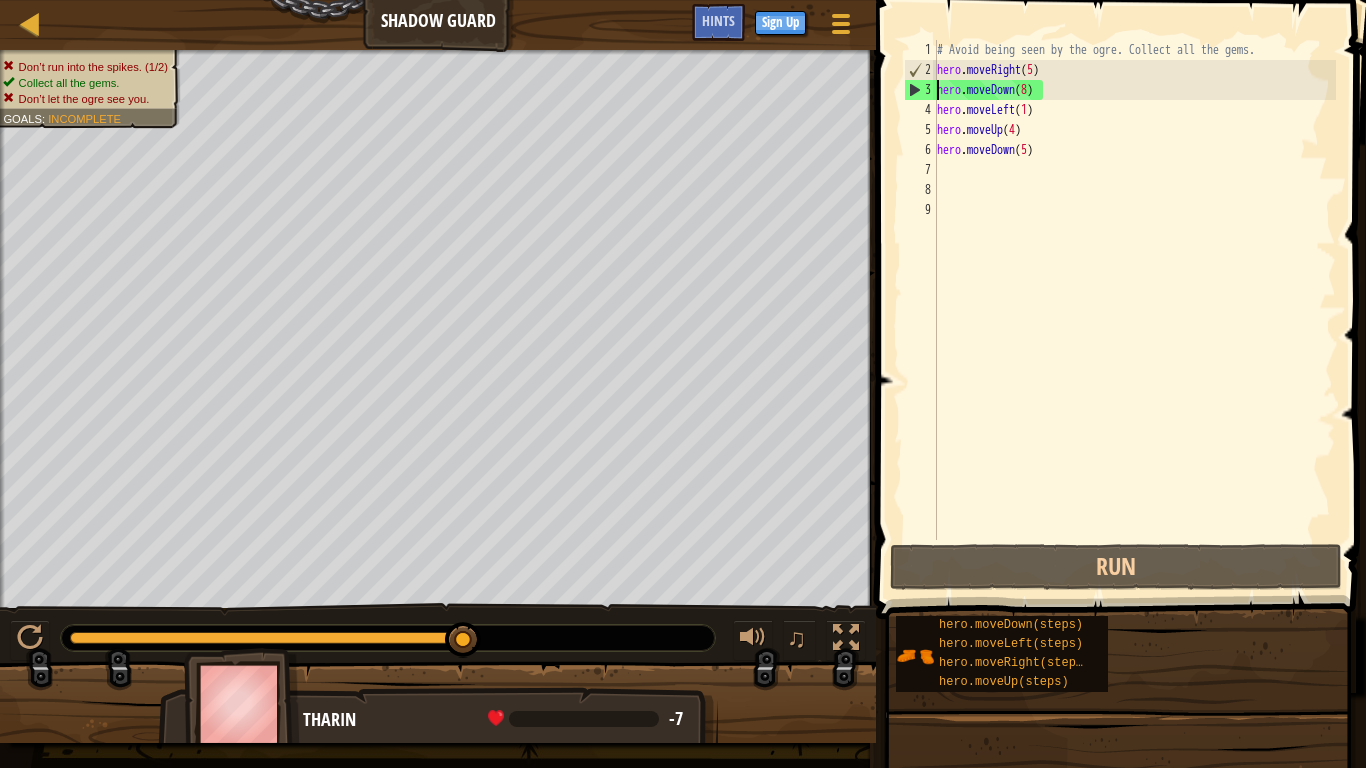 click on "3" at bounding box center [921, 90] 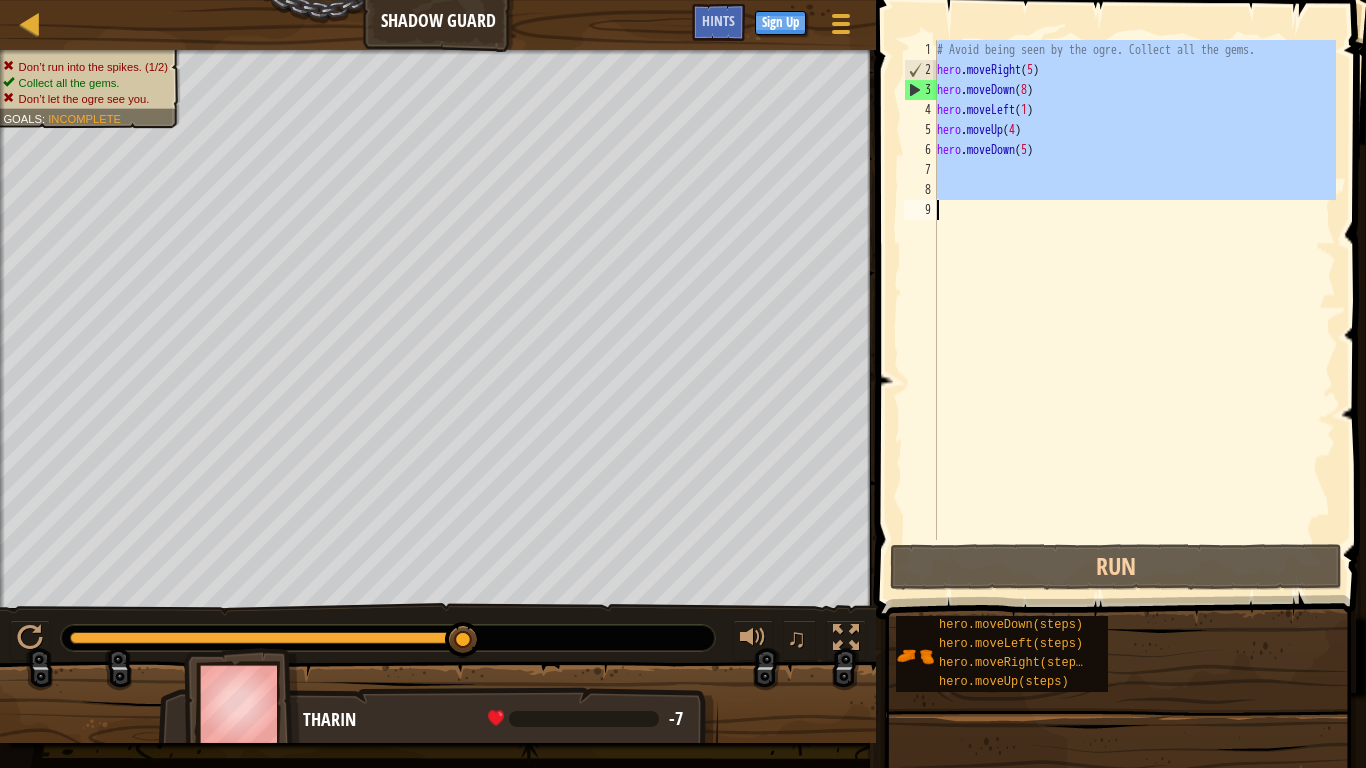 scroll, scrollTop: 9, scrollLeft: 0, axis: vertical 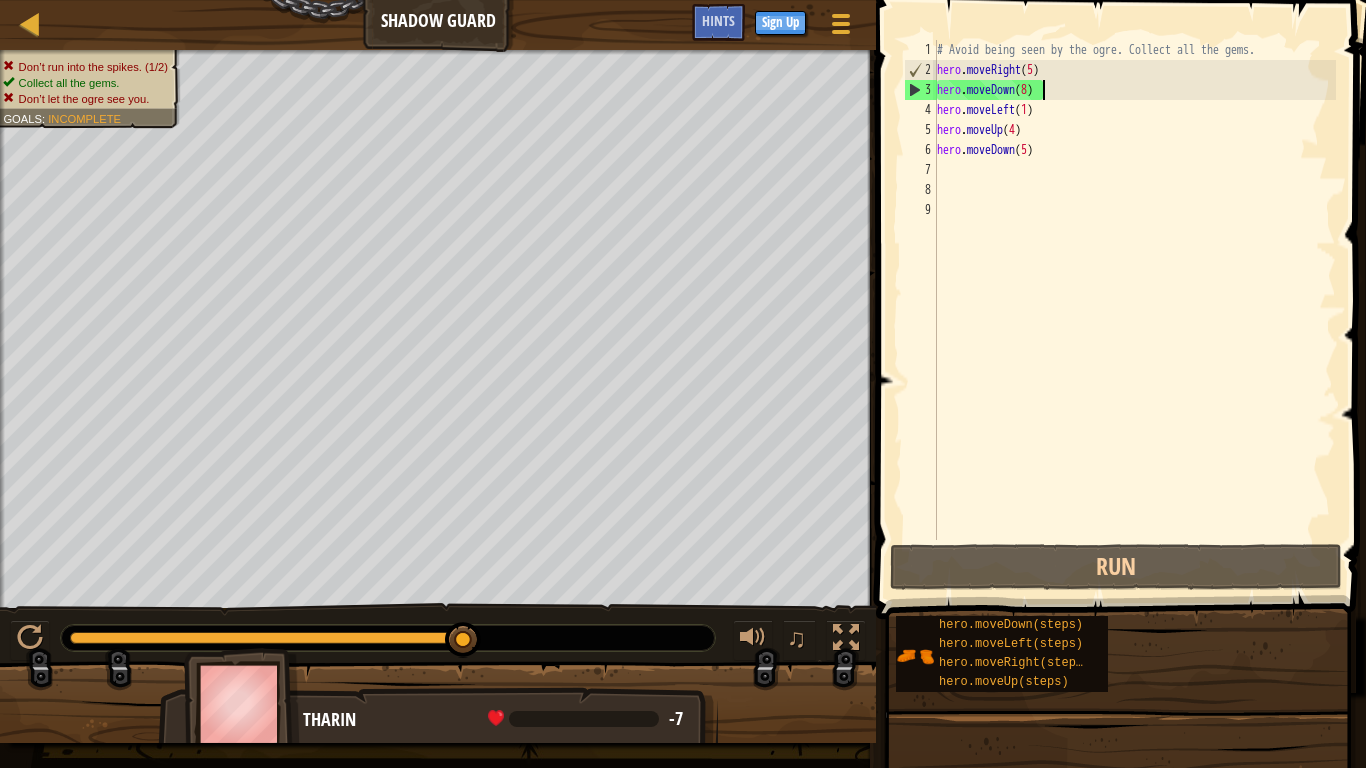 click on "# Avoid being seen by the ogre. Collect all the gems. hero . moveRight ( 5 ) hero . moveDown ( 8 ) hero . moveLeft ( 1 ) hero . moveUp ( 4 ) hero . moveDown ( 5 )" at bounding box center (1134, 310) 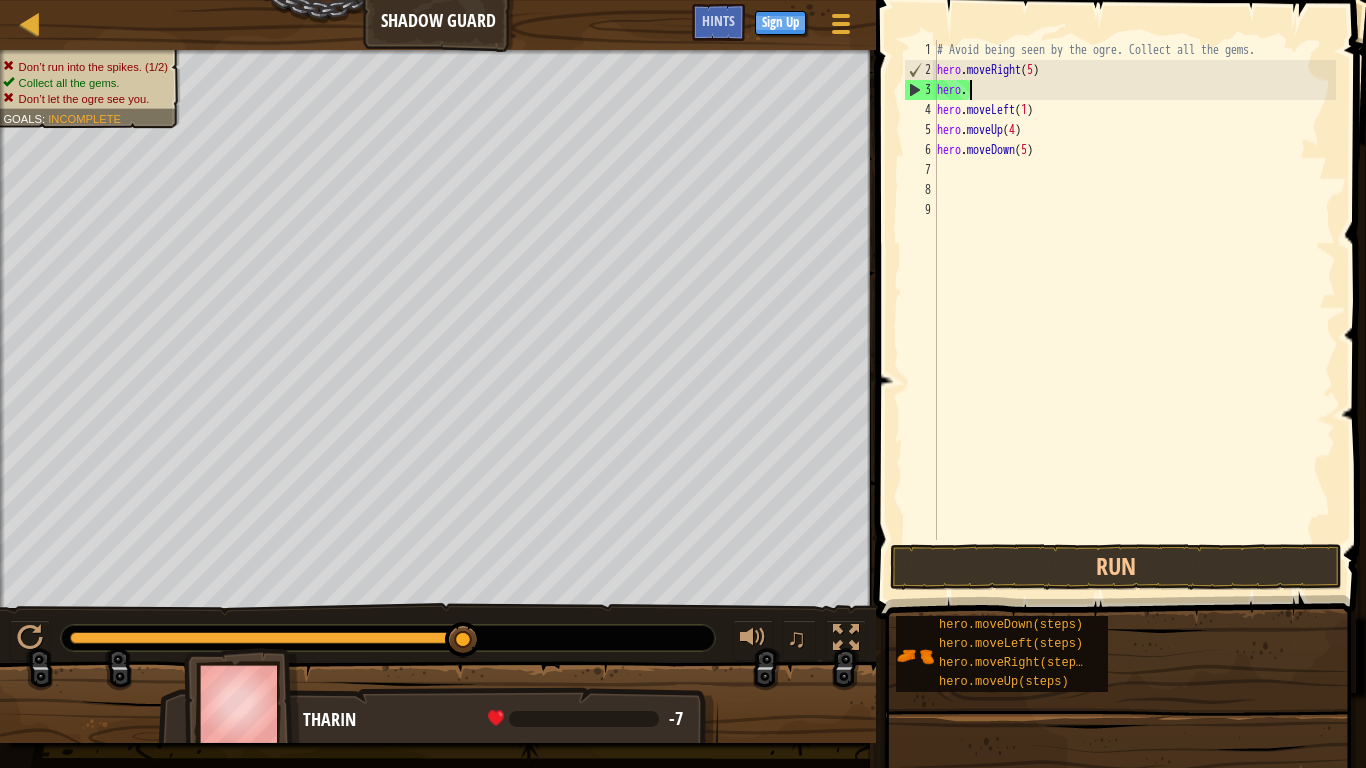 type on "h" 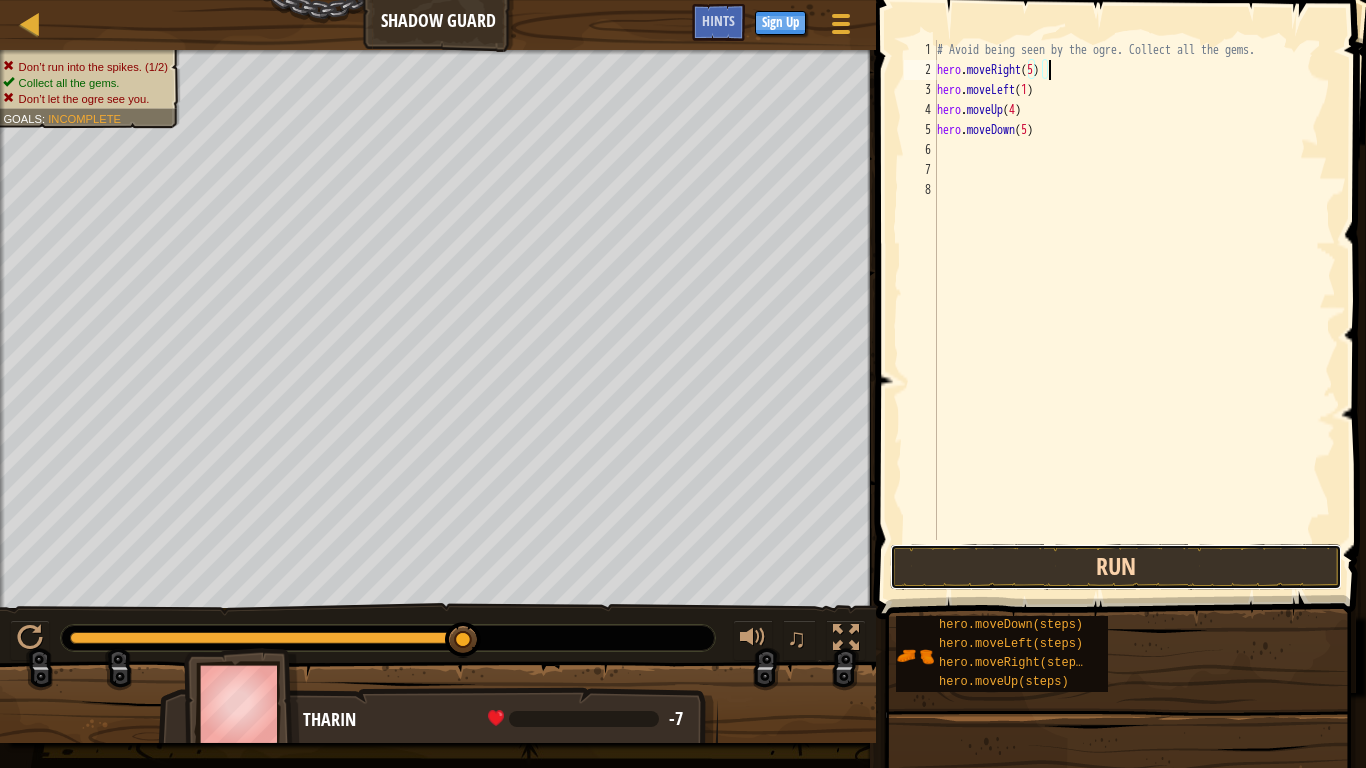 click on "Run" at bounding box center (1116, 567) 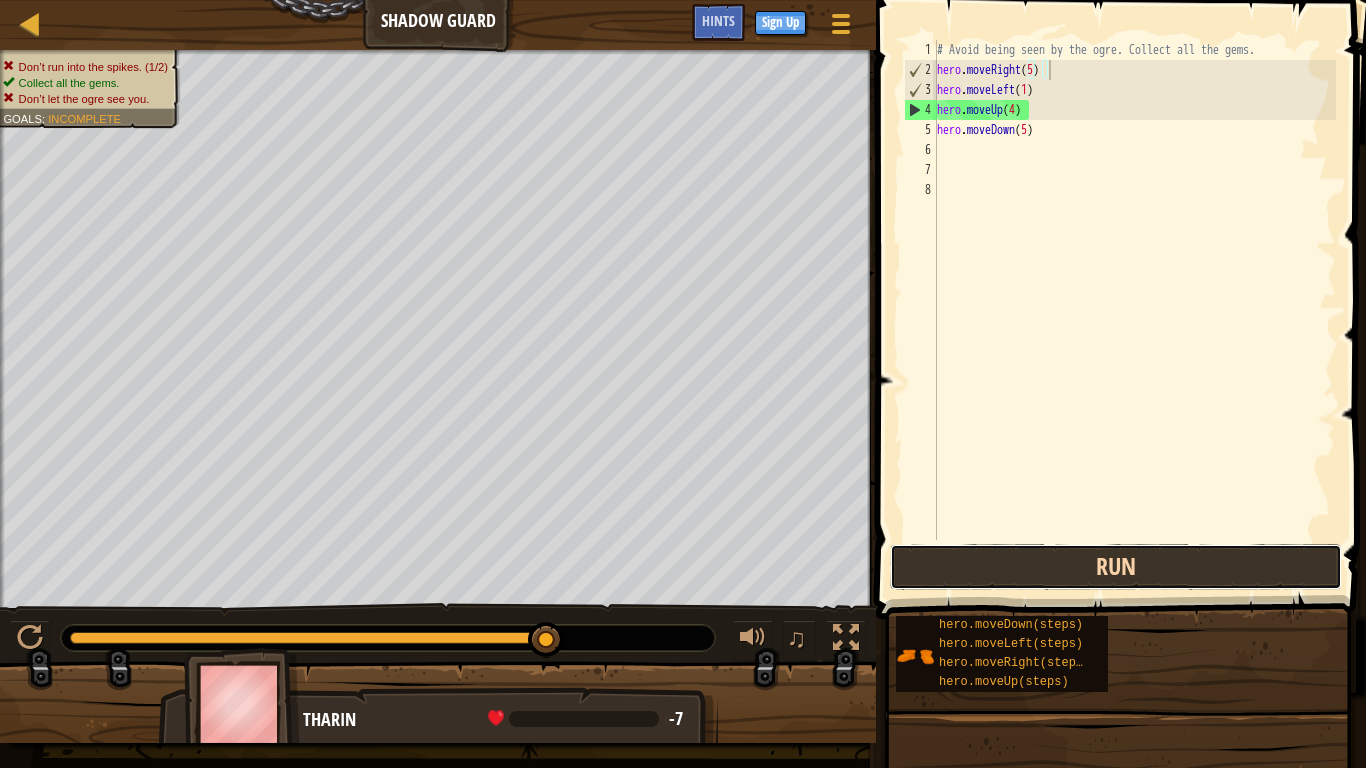 click on "Run" at bounding box center [1116, 567] 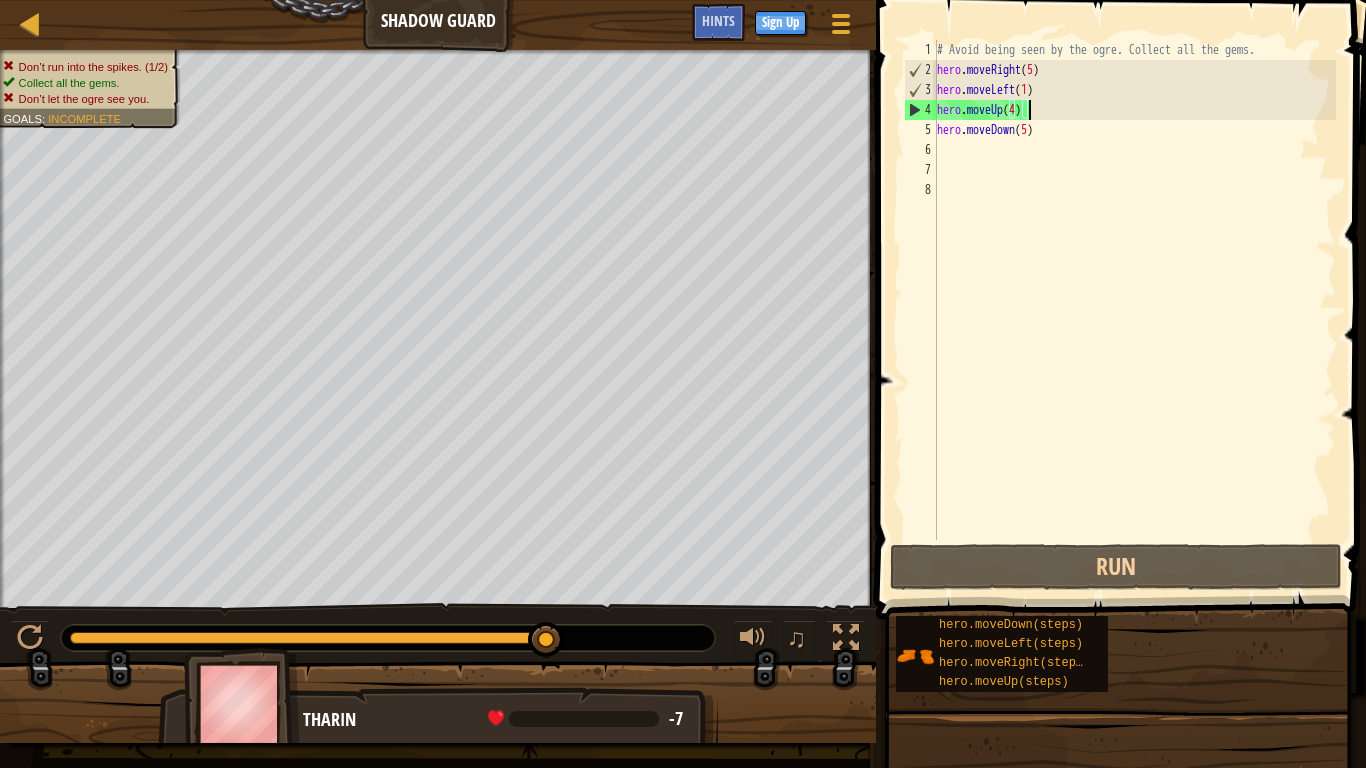 click on "# Avoid being seen by the ogre. Collect all the gems. hero . moveRight ( 5 ) hero . moveLeft ( 1 ) hero . moveUp ( 4 ) hero . moveDown ( 5 )" at bounding box center (1134, 310) 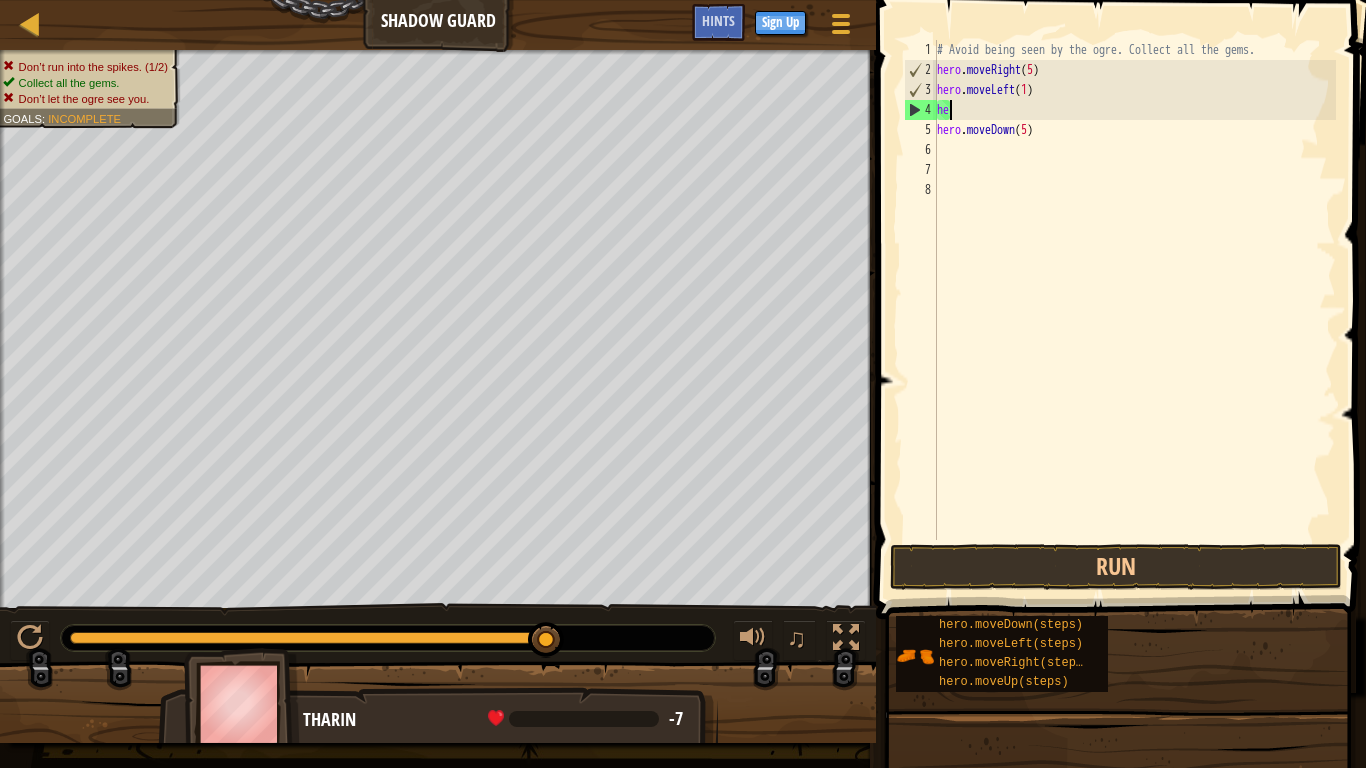 type on "h" 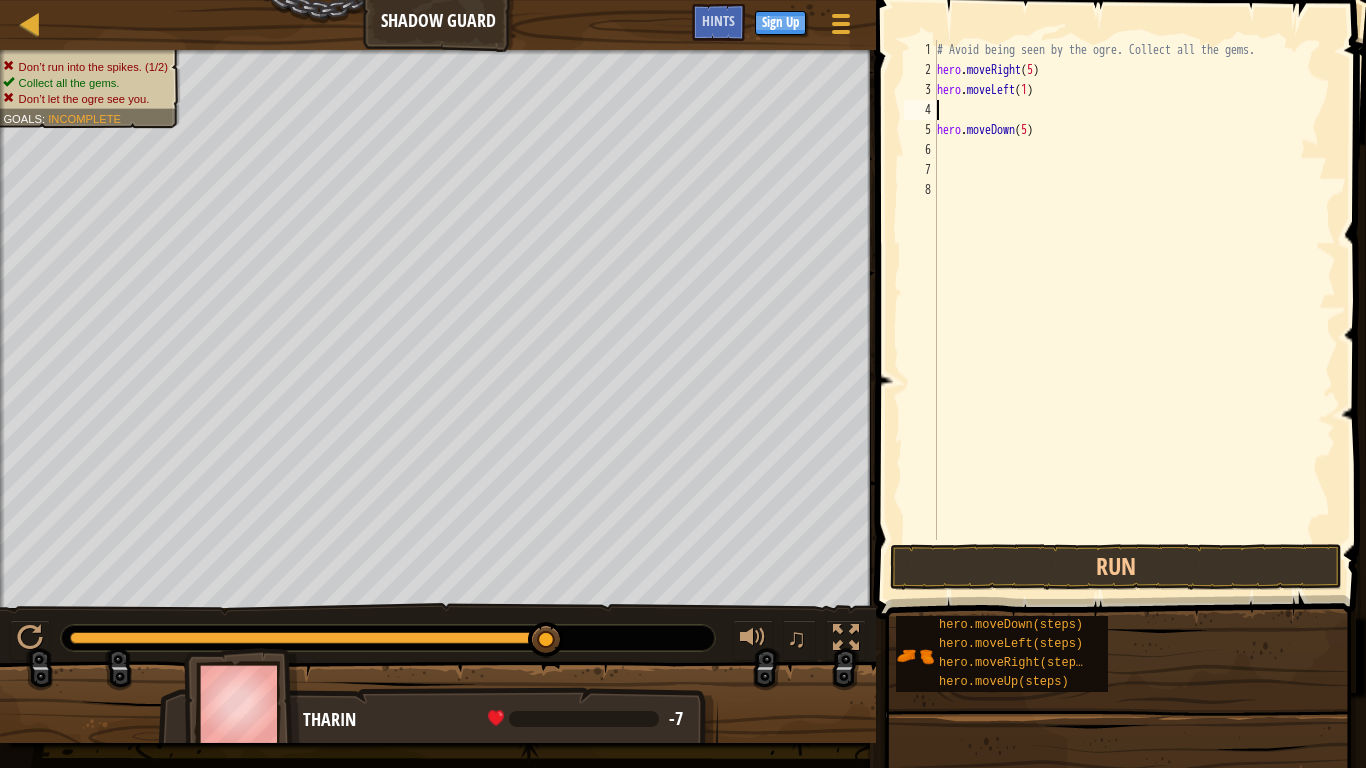 type on "h" 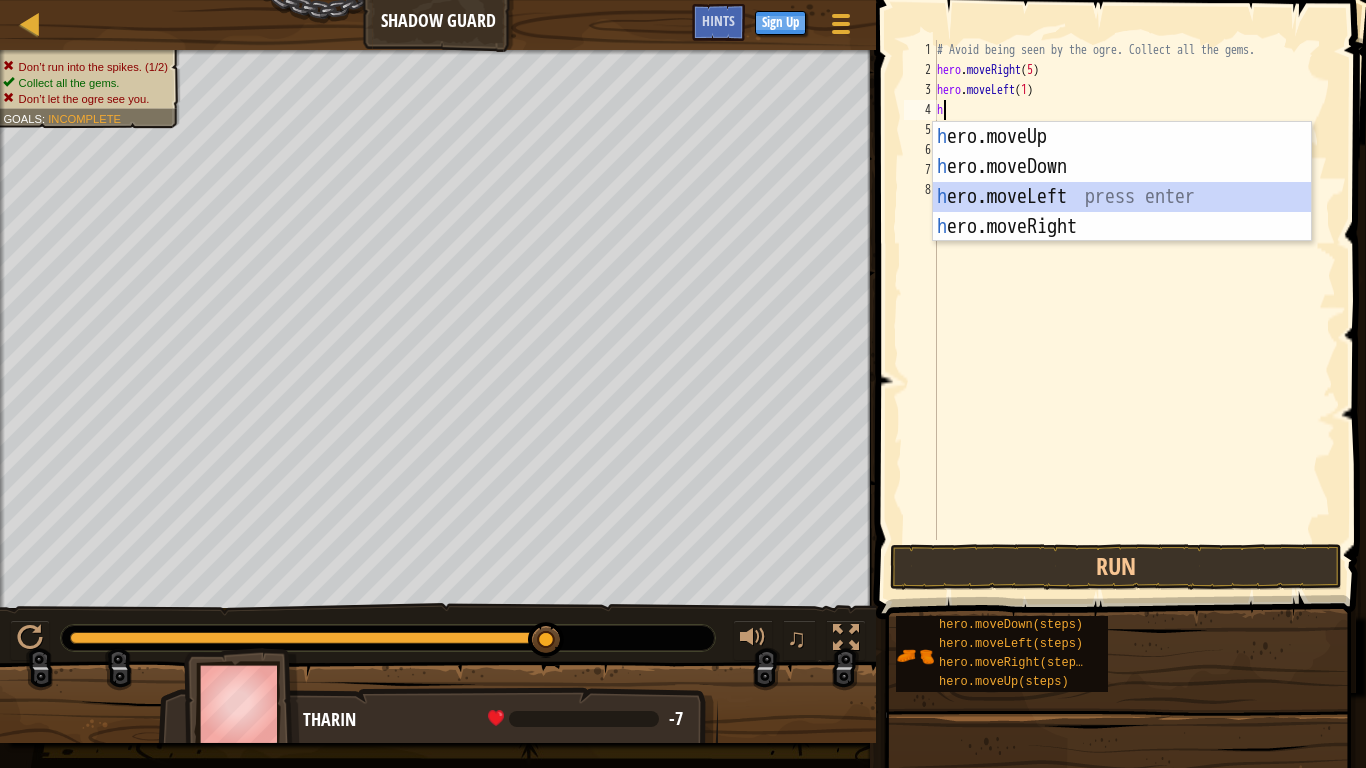 click on "h ero.moveUp press enter h ero.moveDown press enter h ero.moveLeft press enter h ero.moveRight press enter" at bounding box center (1122, 212) 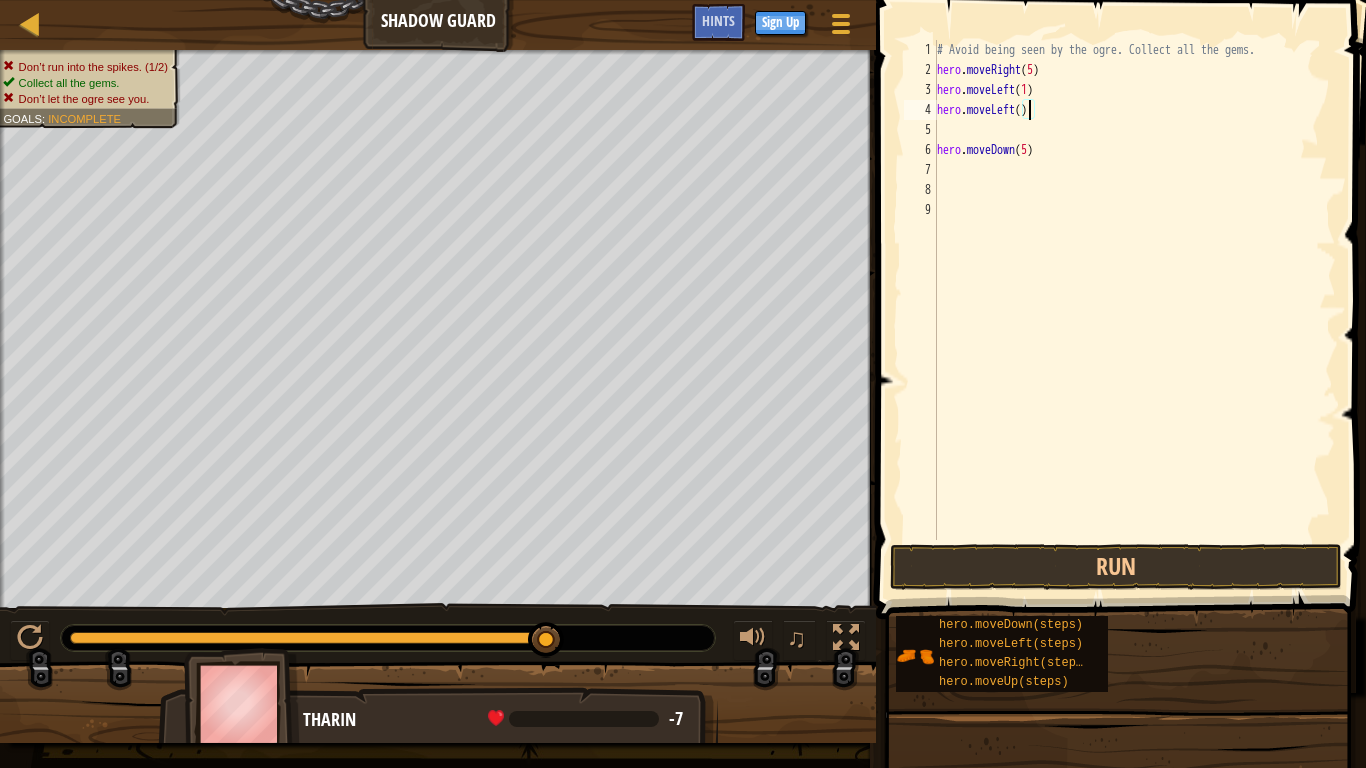click on "# Avoid being seen by the ogre. Collect all the gems. hero . moveRight ( 5 ) hero . moveLeft ( 1 ) hero . moveLeft ( ) hero . moveDown ( 5 )" at bounding box center (1134, 310) 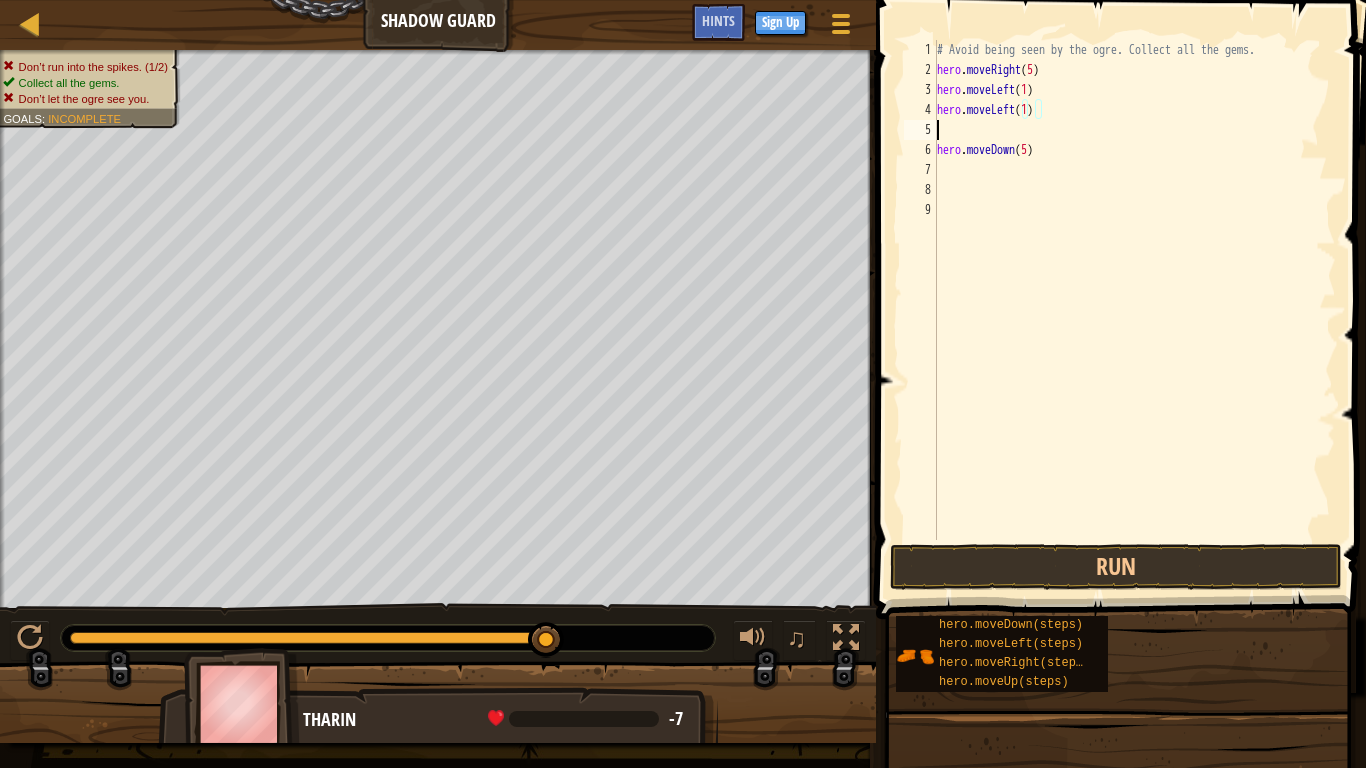 click on "# Avoid being seen by the ogre. Collect all the gems. hero . moveRight ( 5 ) hero . moveLeft ( 1 ) hero . moveLeft ( 1 ) hero . moveDown ( 5 )" at bounding box center [1134, 310] 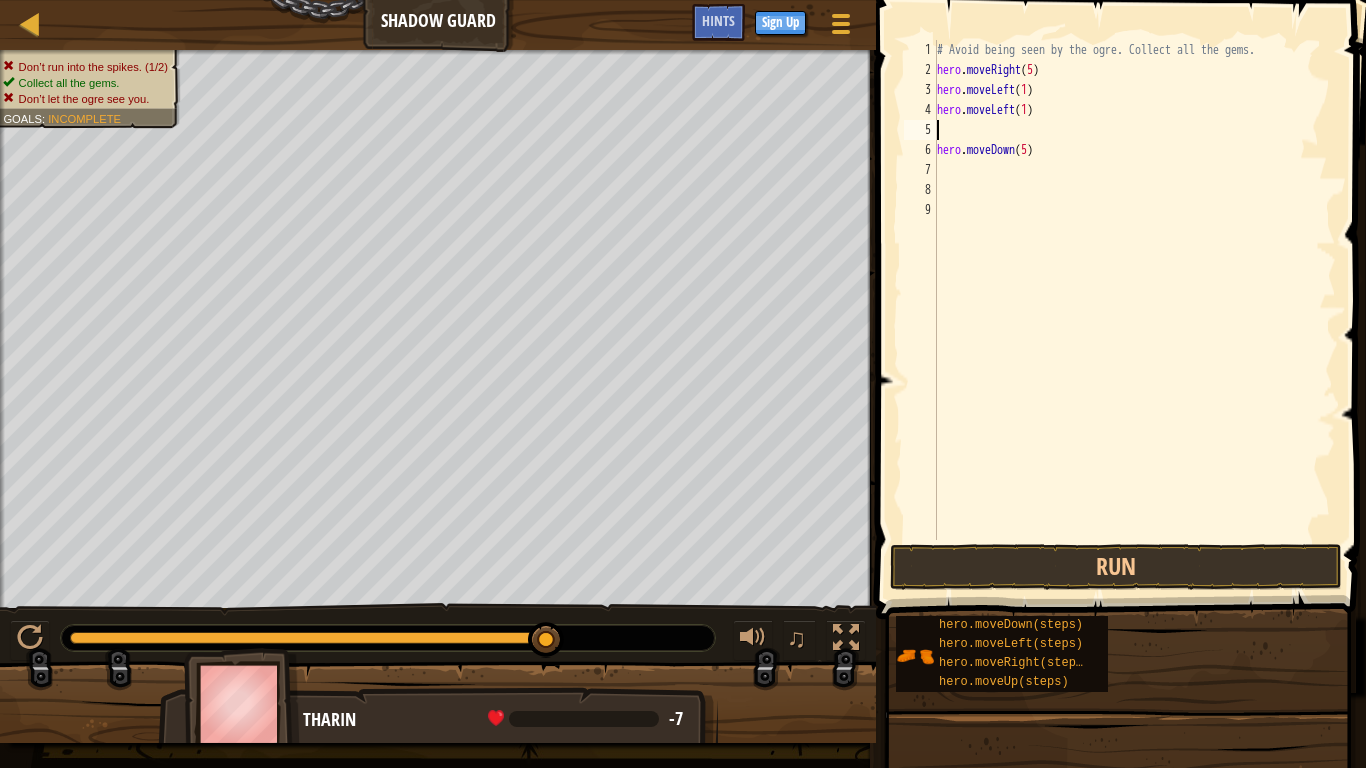 type on "h" 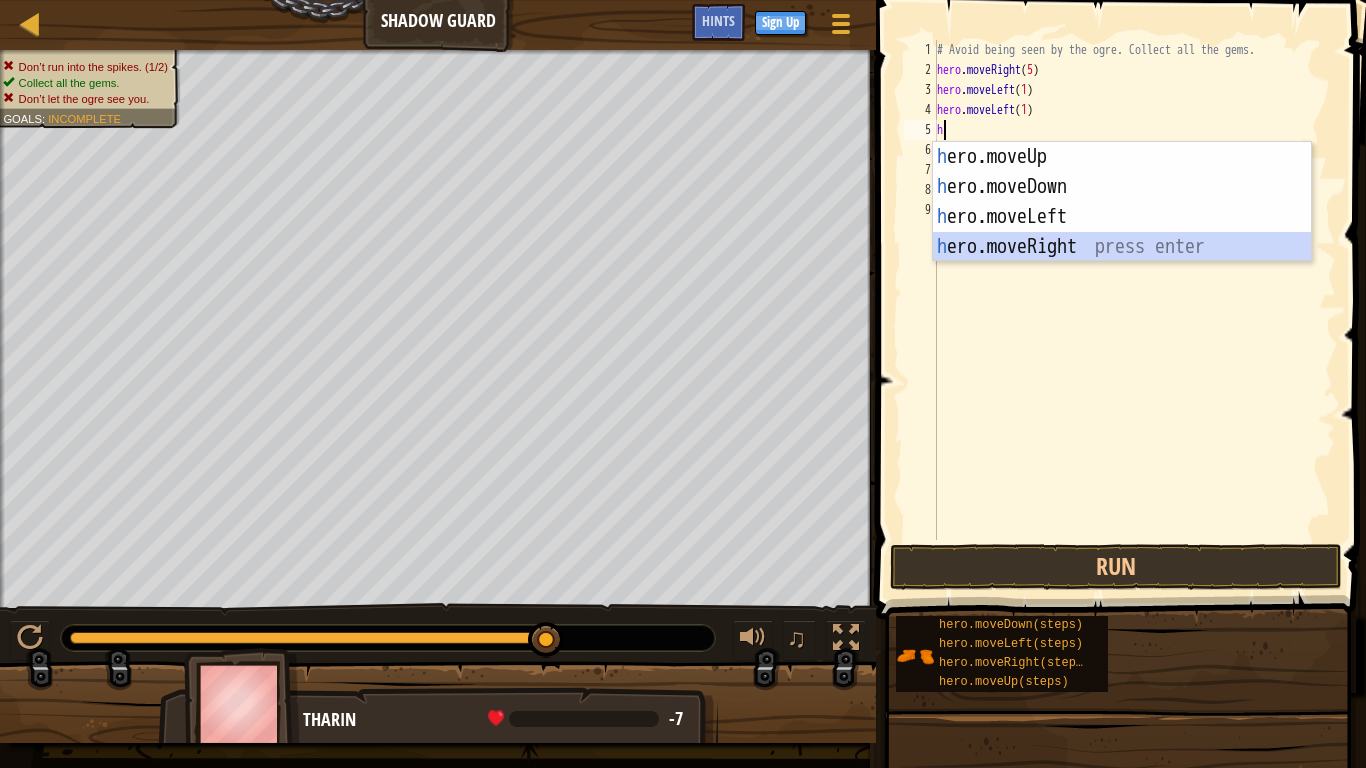 click on "h ero.moveUp press enter h ero.moveDown press enter h ero.moveLeft press enter h ero.moveRight press enter" at bounding box center [1122, 232] 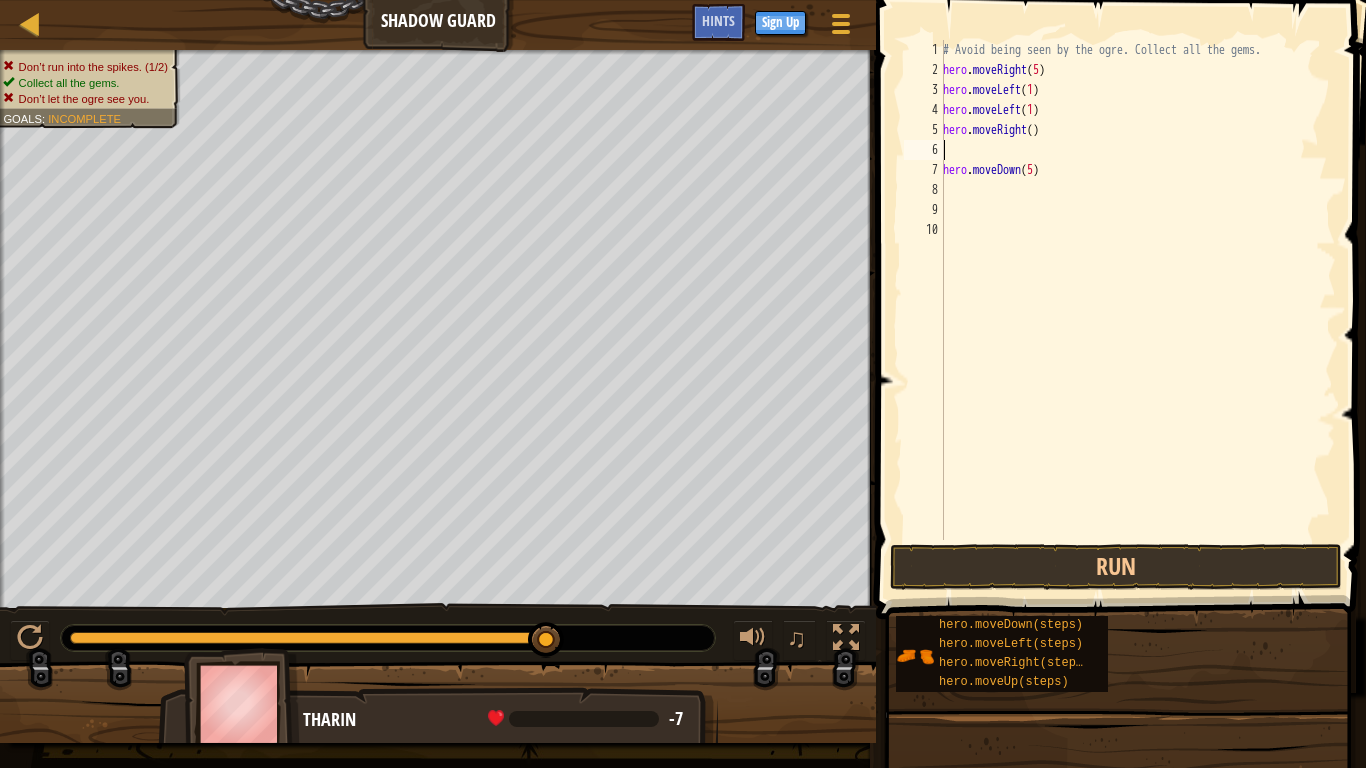 click on "# Avoid being seen by the ogre. Collect all the gems. hero . moveRight ( 5 ) hero . moveLeft ( 1 ) hero . moveLeft ( 1 ) hero . moveRight ( ) hero . moveDown ( 5 )" at bounding box center (1137, 310) 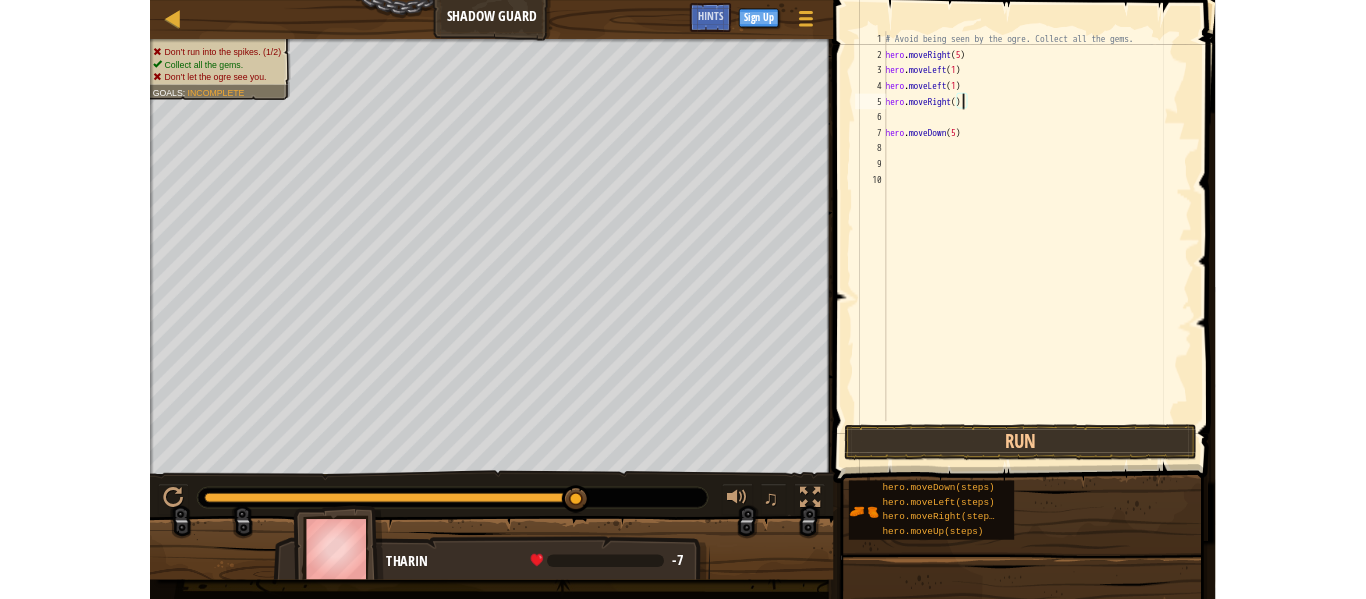 scroll, scrollTop: 9, scrollLeft: 8, axis: both 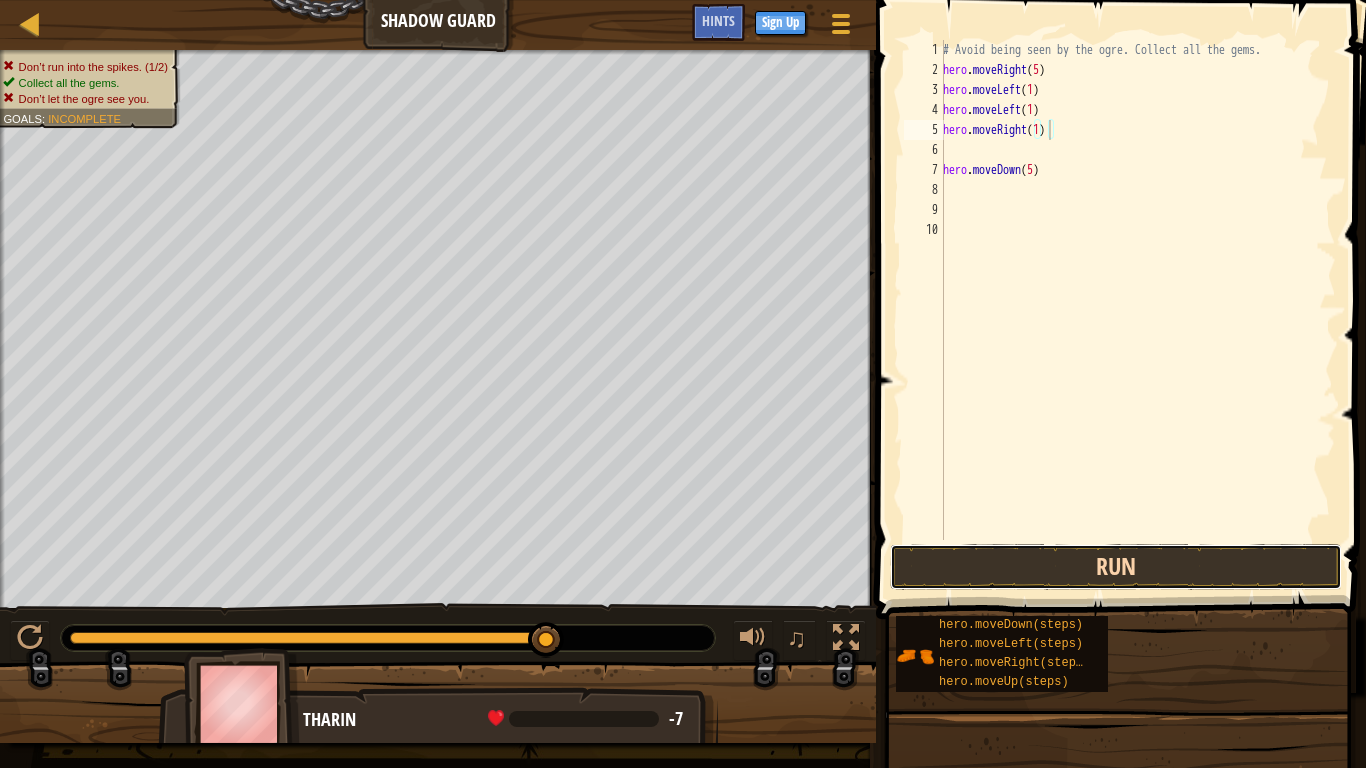 click on "Run" at bounding box center (1116, 567) 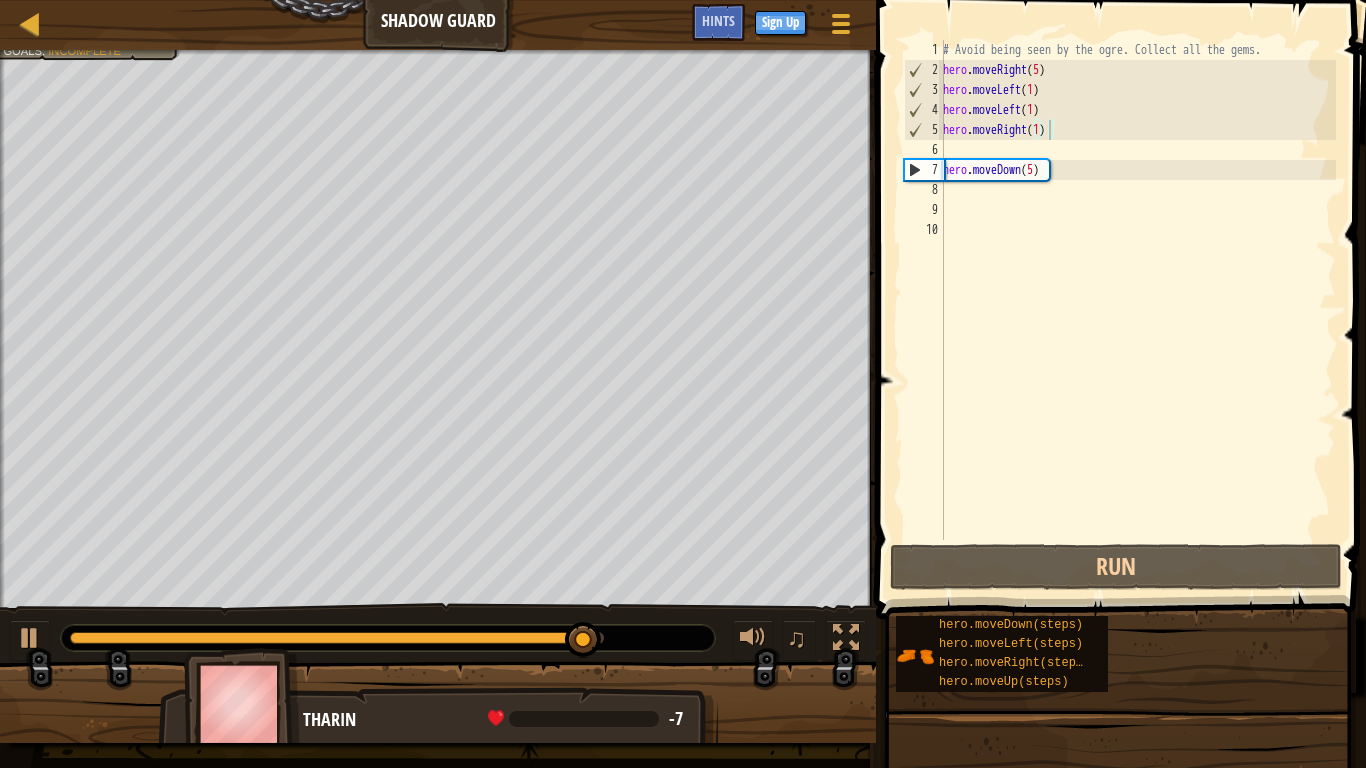 click at bounding box center [1123, 281] 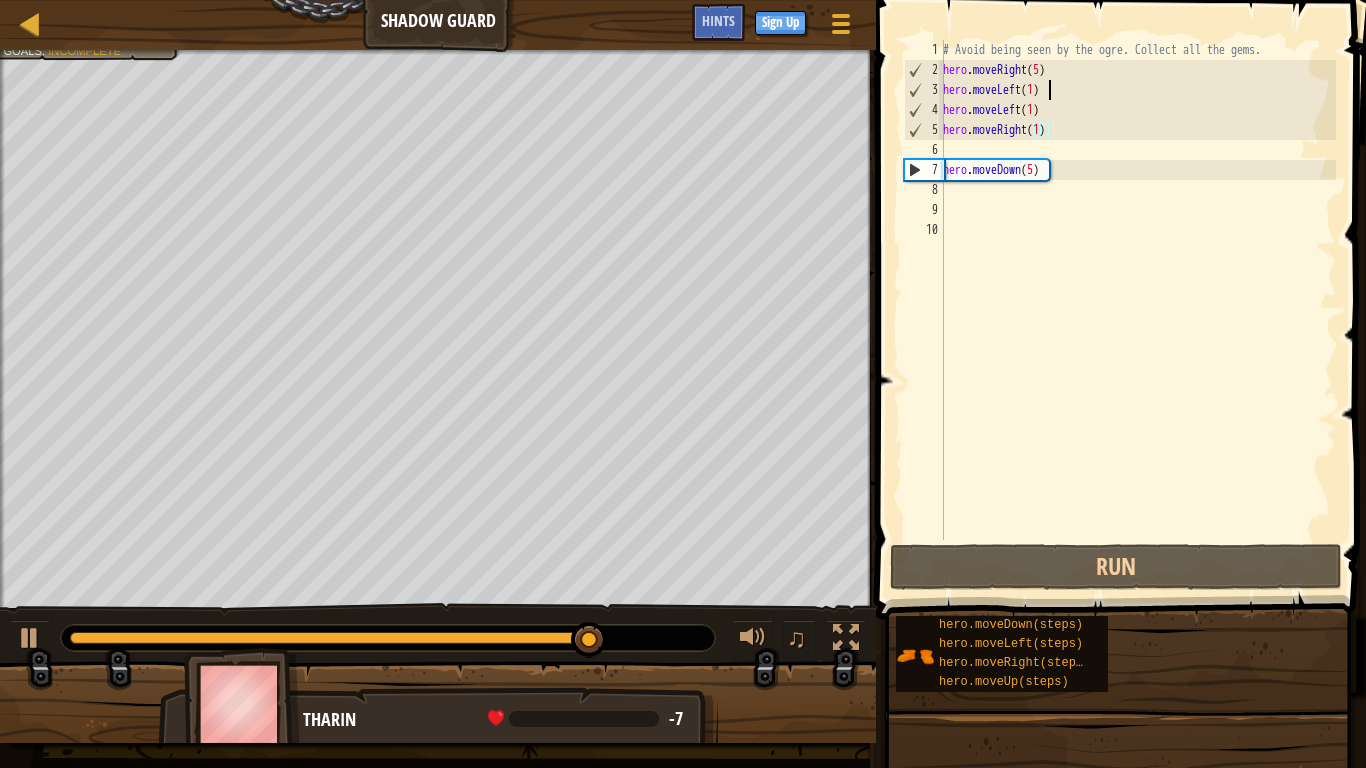 drag, startPoint x: 1292, startPoint y: 97, endPoint x: 1155, endPoint y: 182, distance: 161.22655 